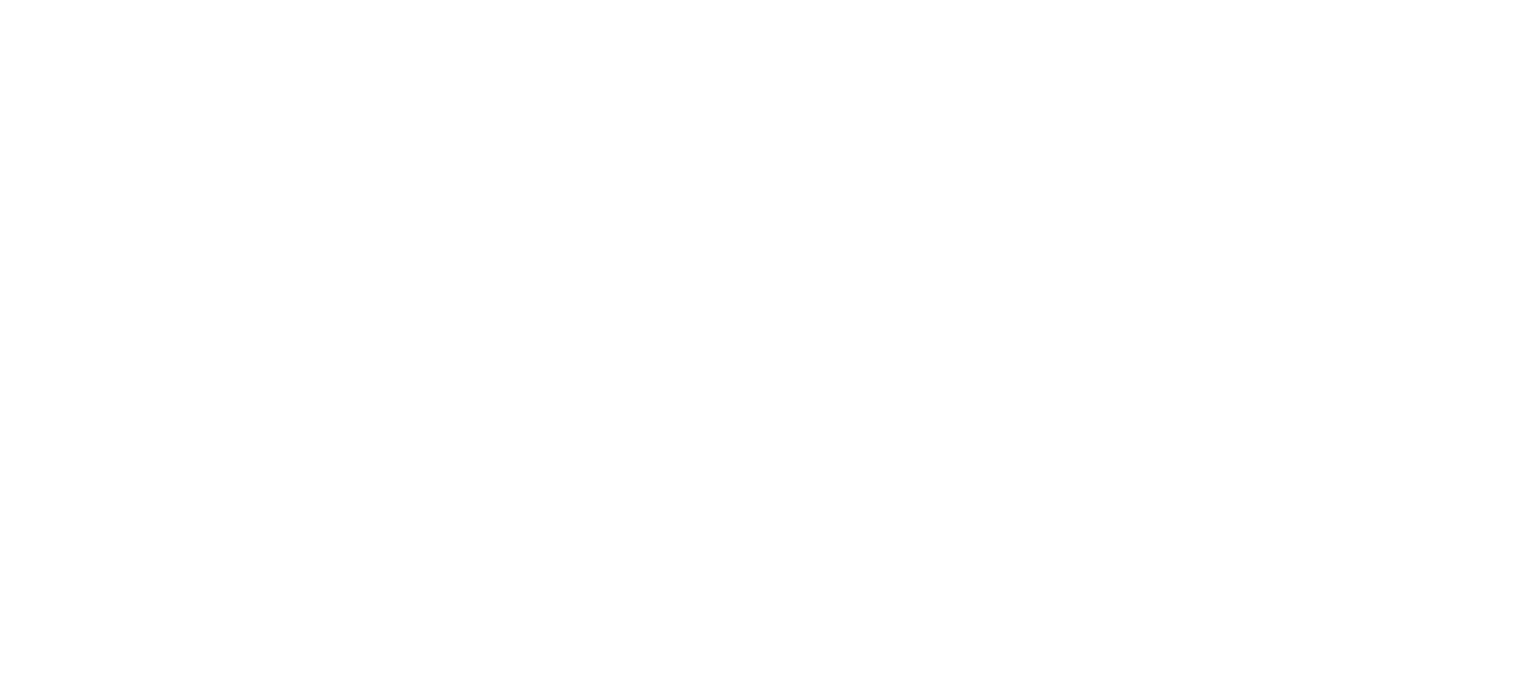 scroll, scrollTop: 0, scrollLeft: 0, axis: both 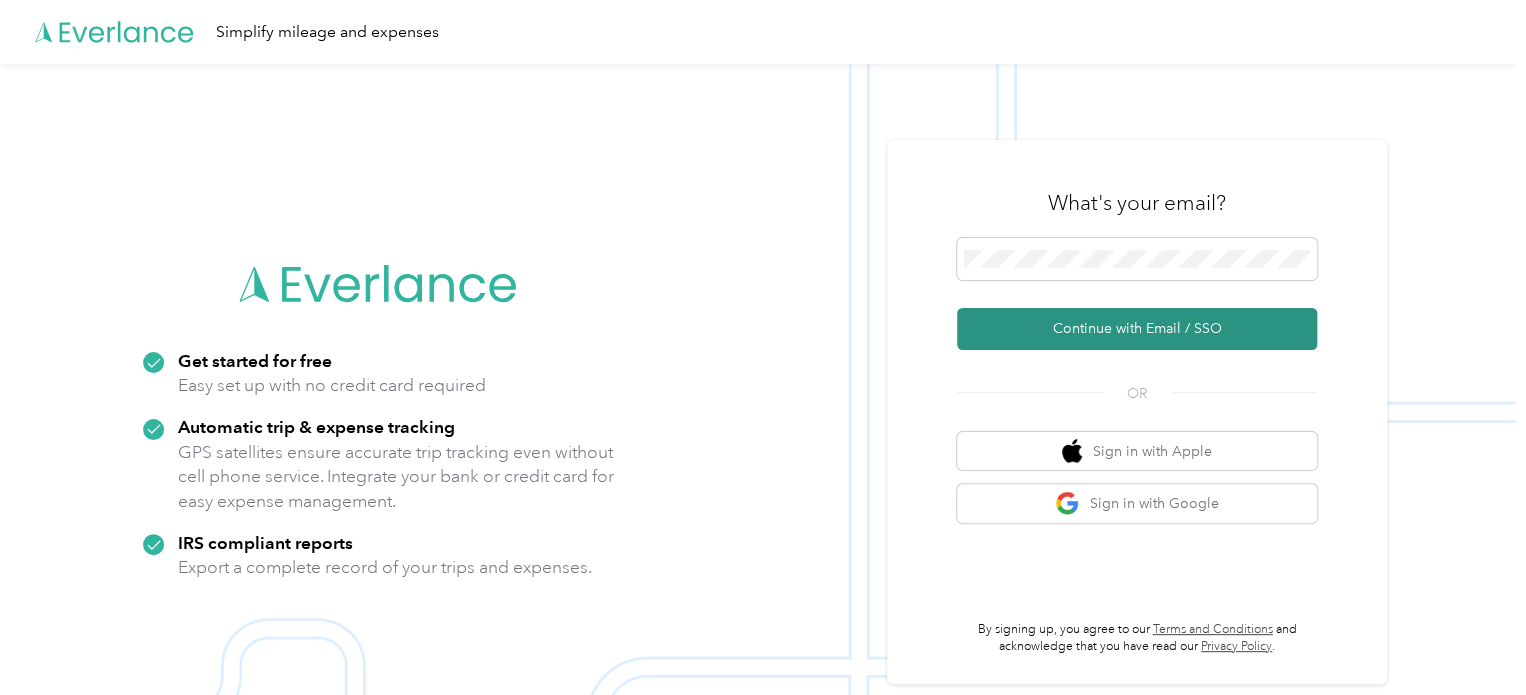 click on "Continue with Email / SSO" at bounding box center [1137, 329] 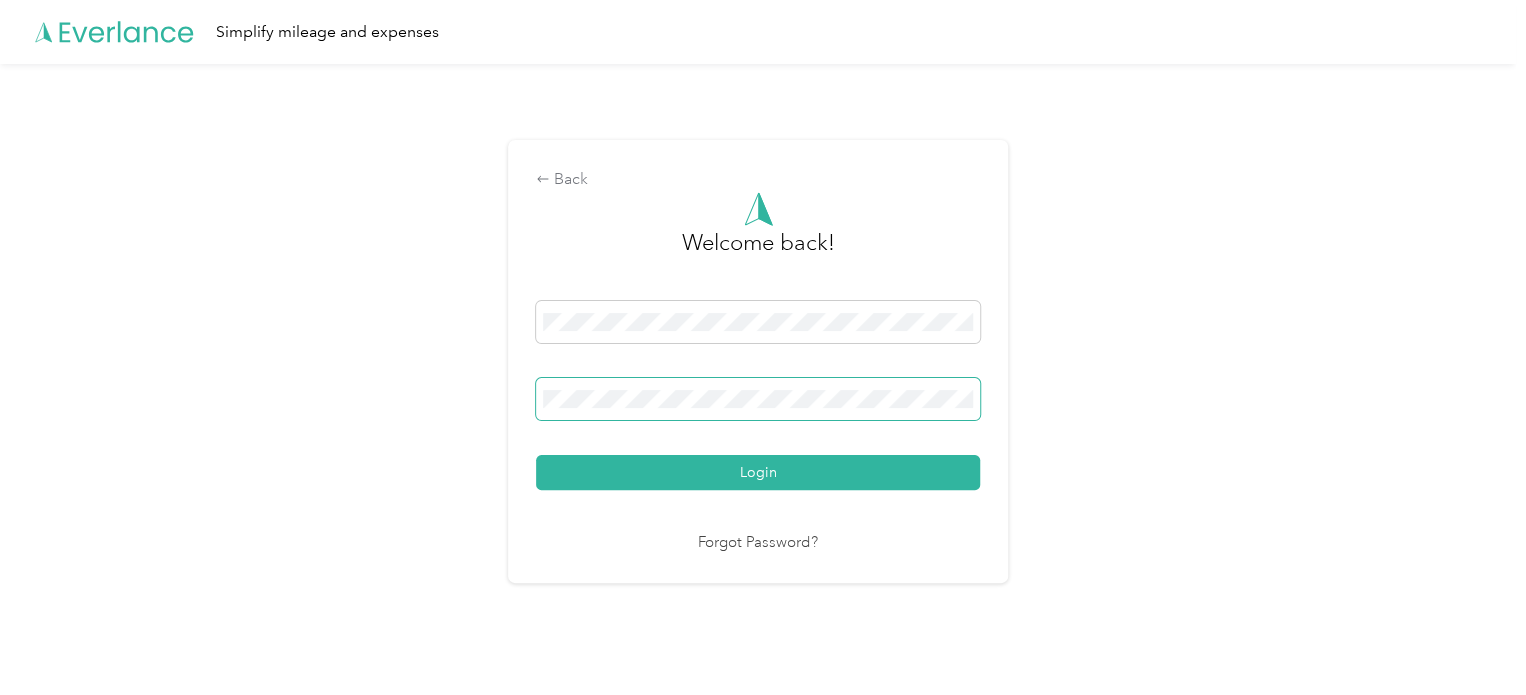 click on "Login" at bounding box center (758, 472) 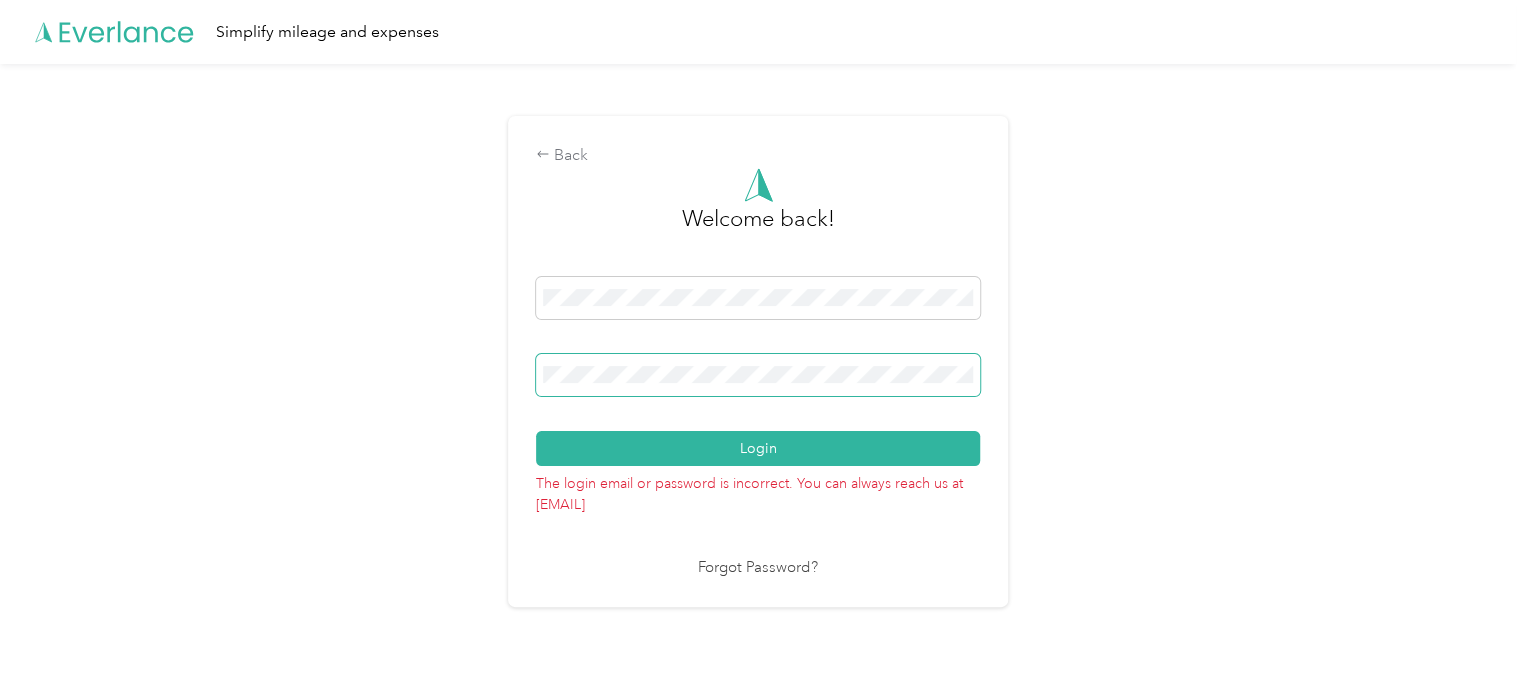 click on "Login" at bounding box center (758, 448) 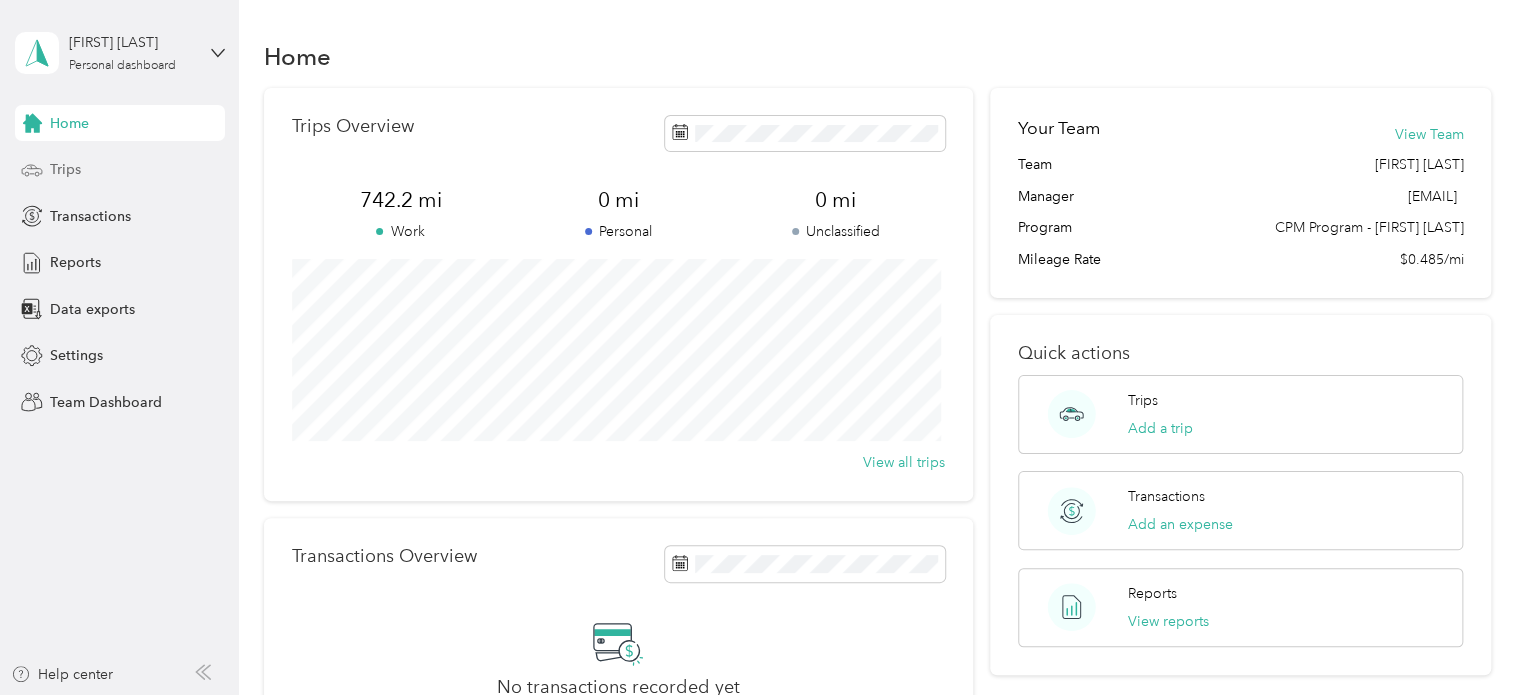 click on "Trips" at bounding box center (65, 169) 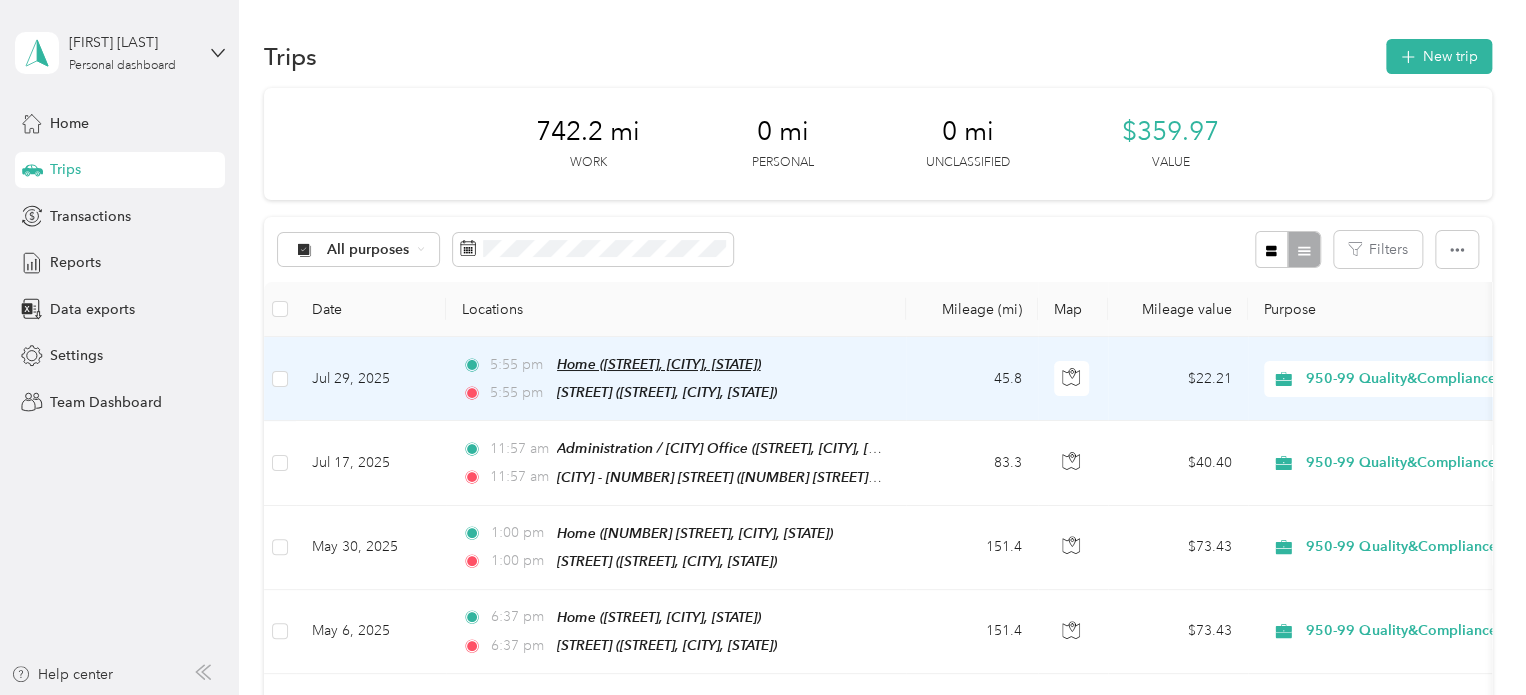 click on "Home ([STREET], [CITY], [STATE])" at bounding box center [659, 364] 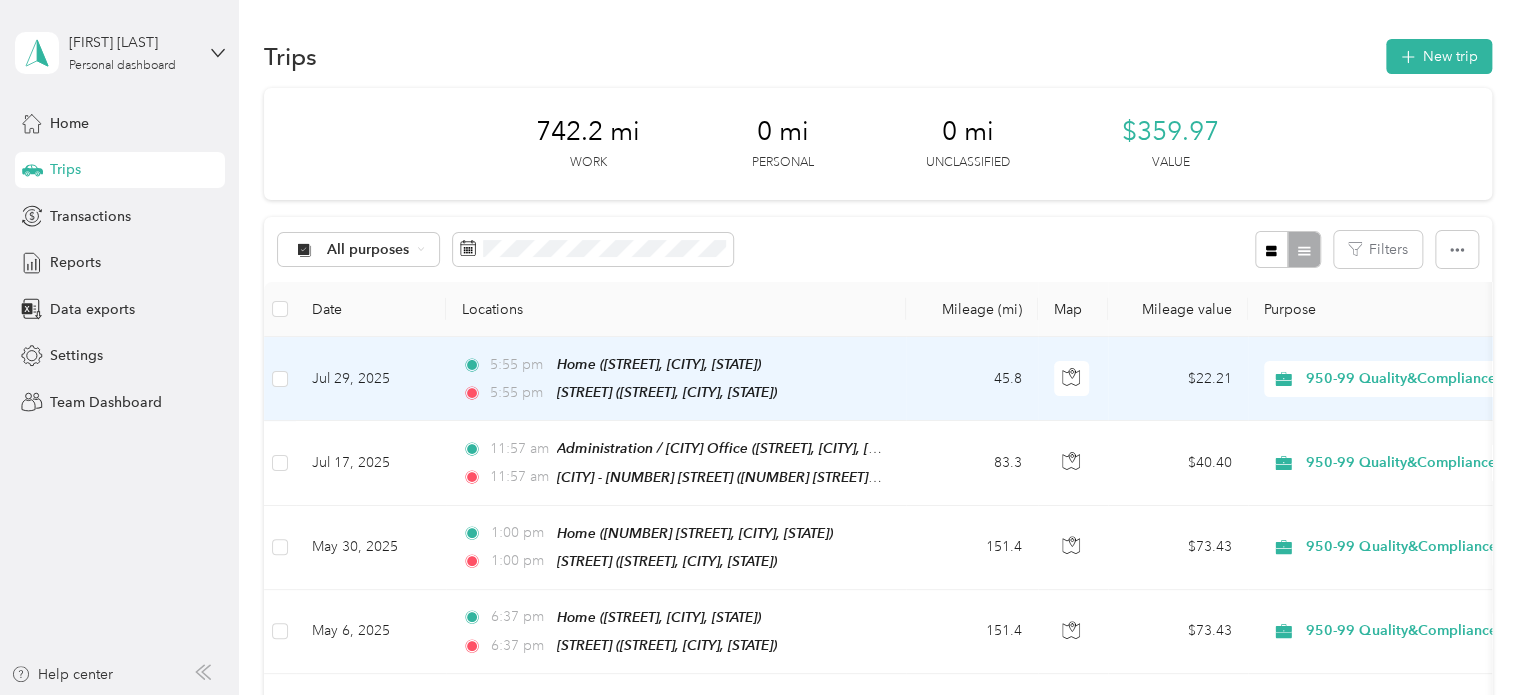 click on "950-99 Quality&Compliance" at bounding box center [1388, 379] 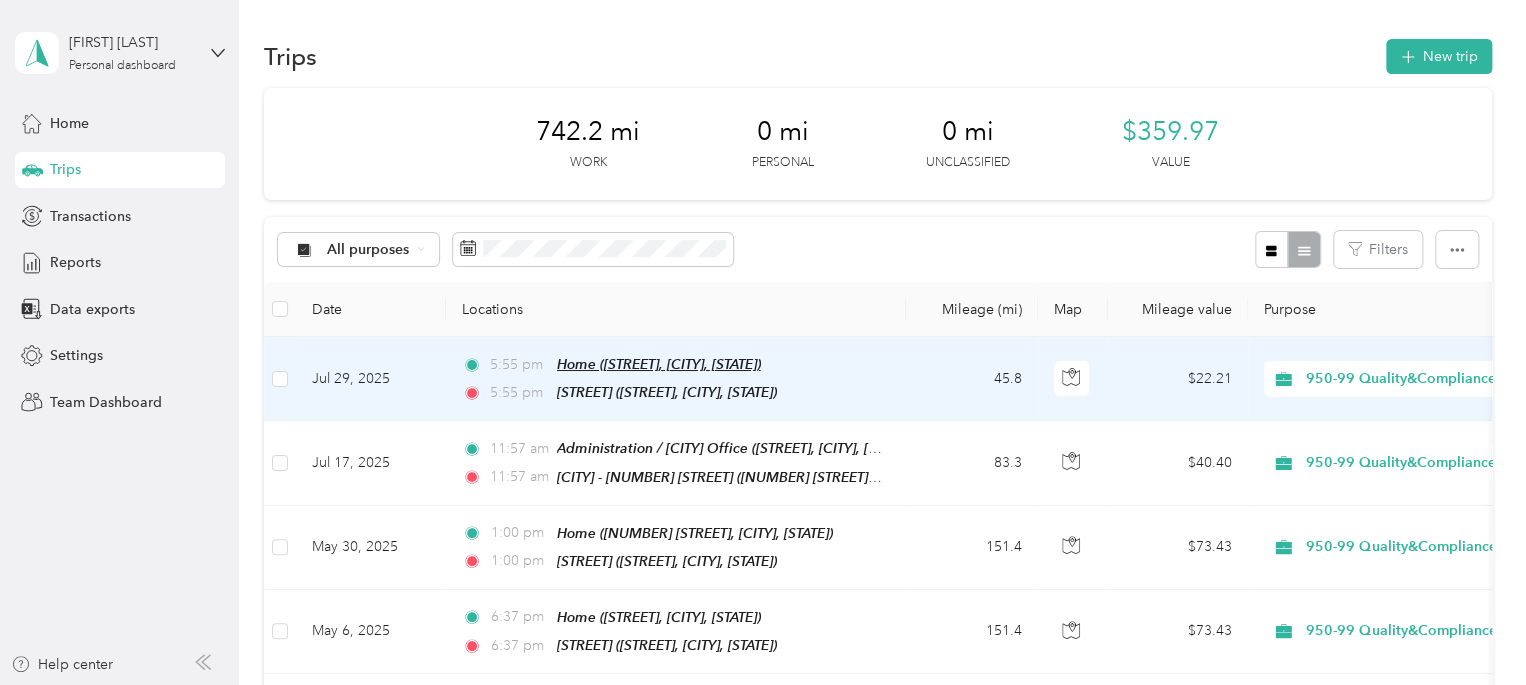 click on "Home ([STREET], [CITY], [STATE])" at bounding box center (659, 364) 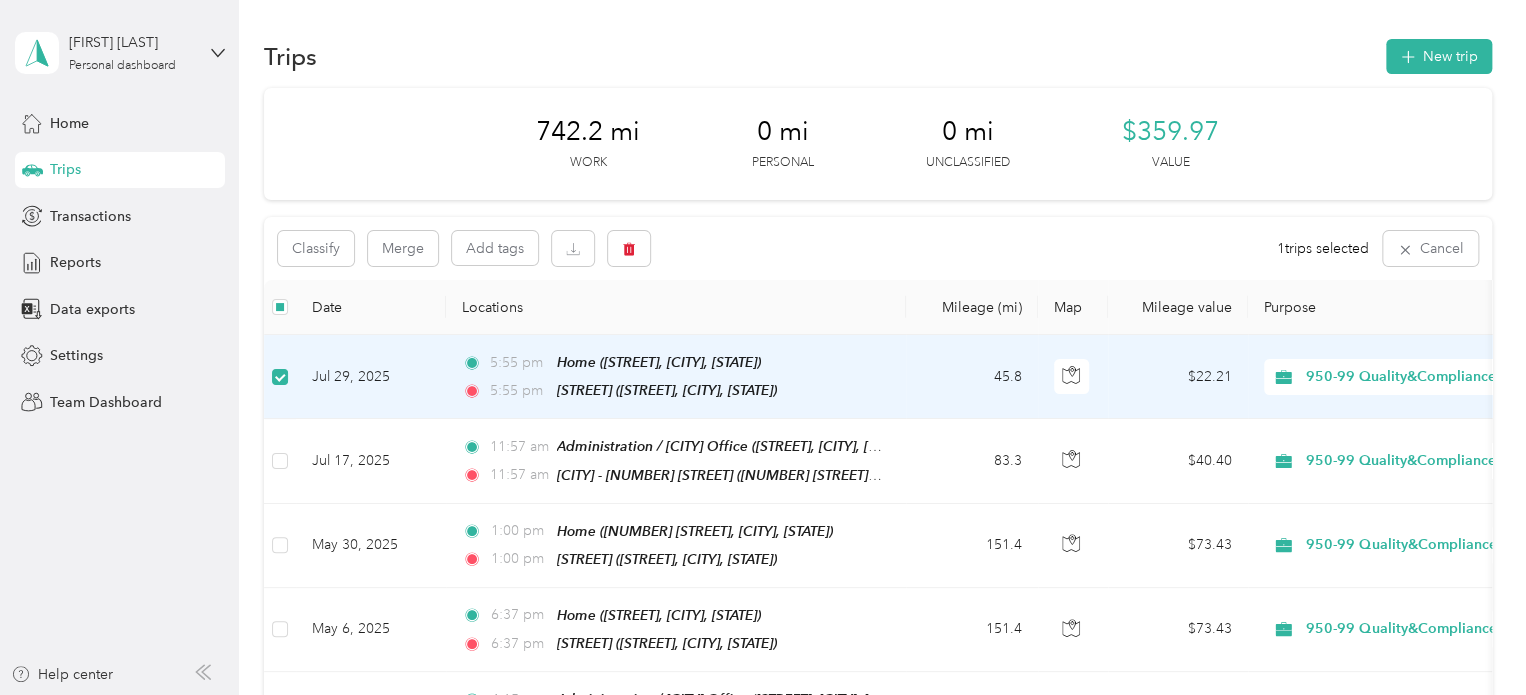 click on "Purpose" at bounding box center [1388, 307] 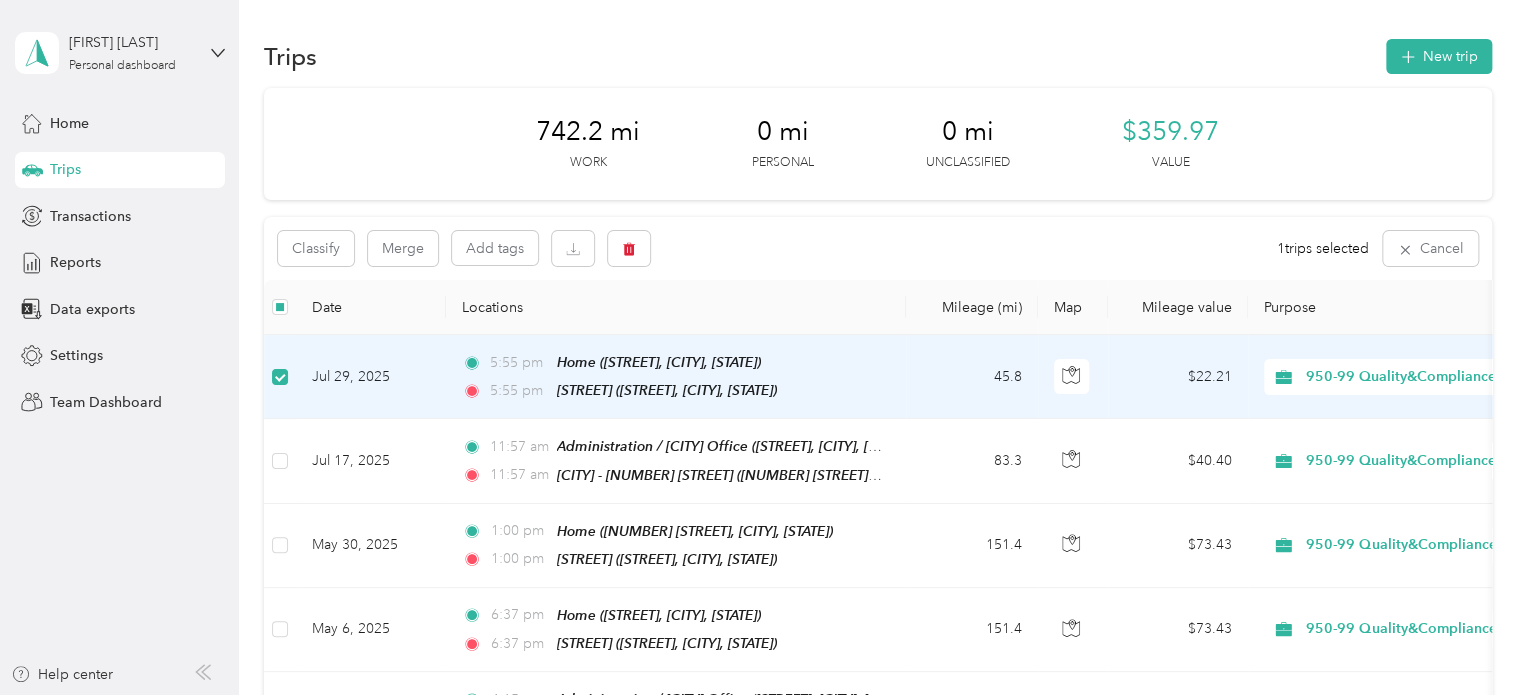 click 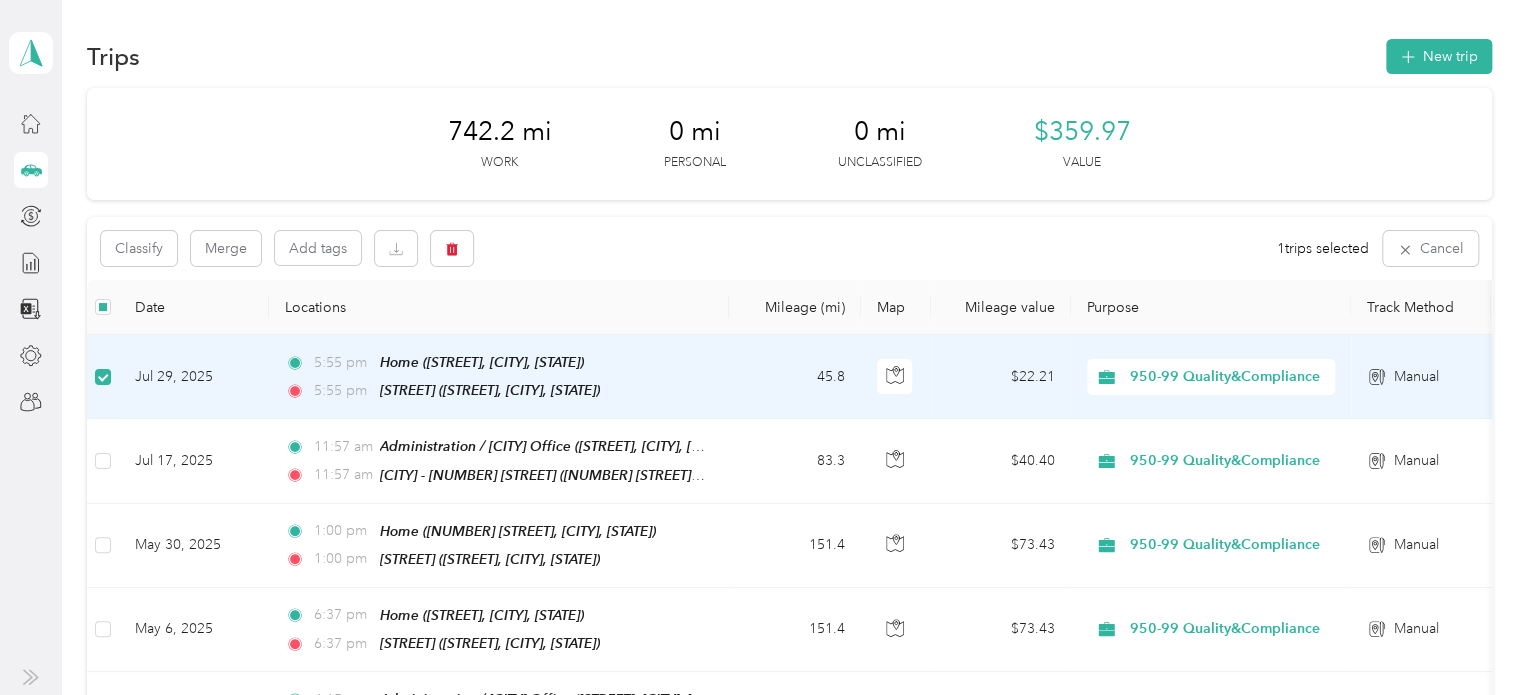 click on "$22.21" at bounding box center (1001, 377) 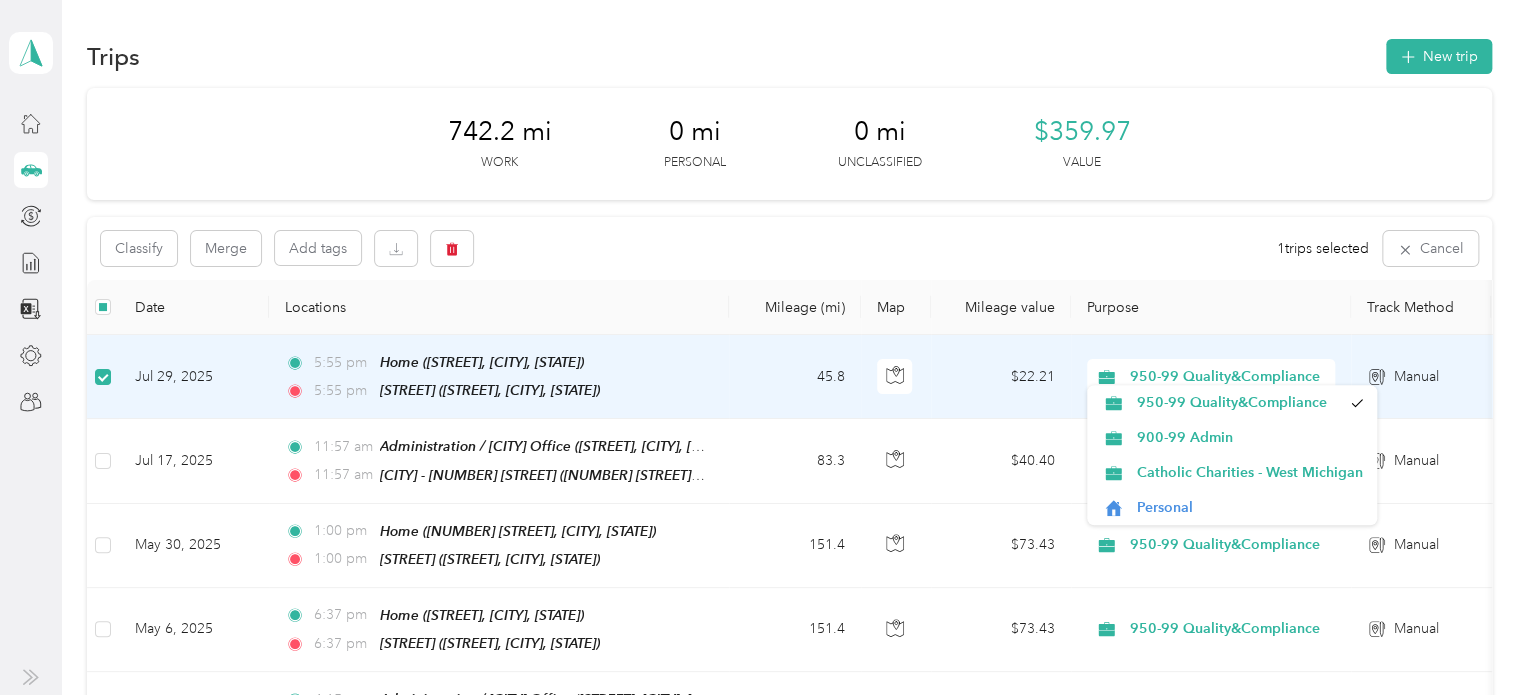 click on "950-99 Quality&Compliance" at bounding box center [1224, 377] 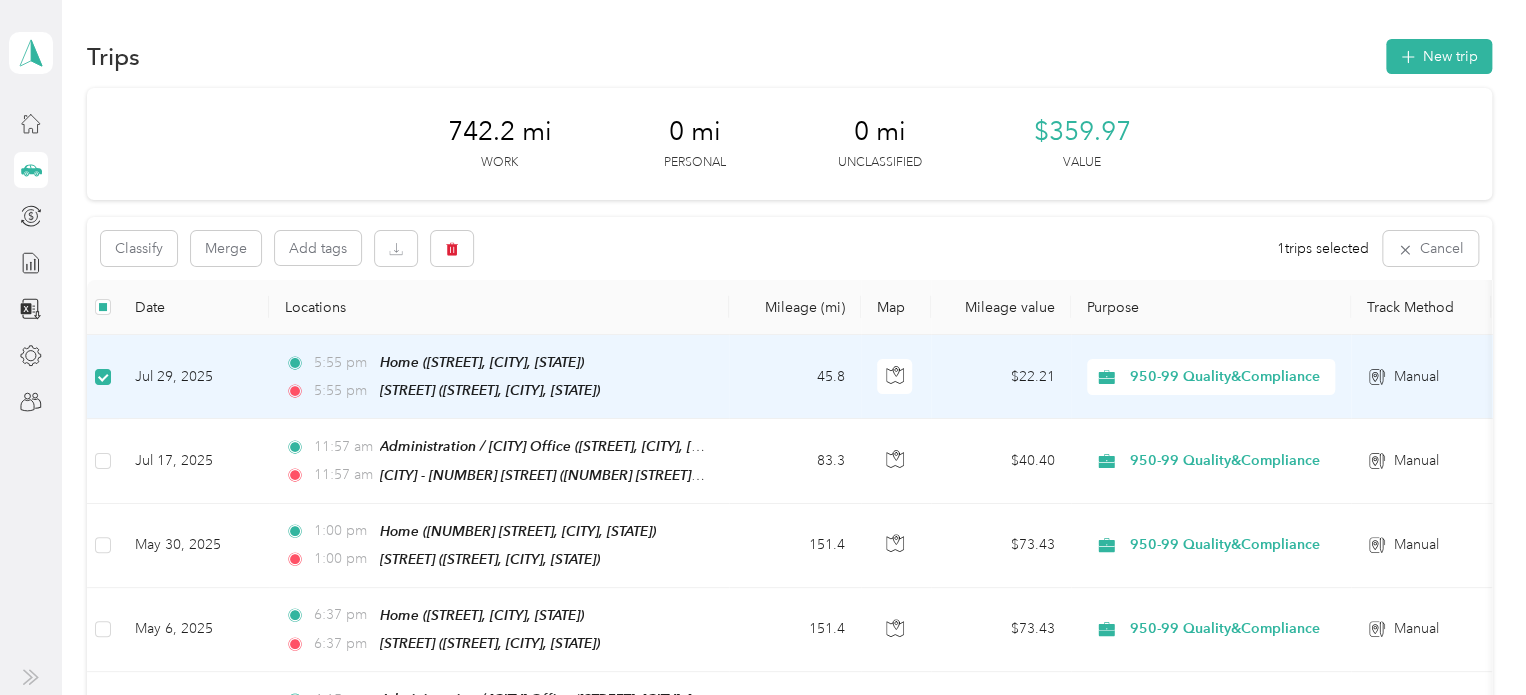 click on "Manual" at bounding box center (1416, 377) 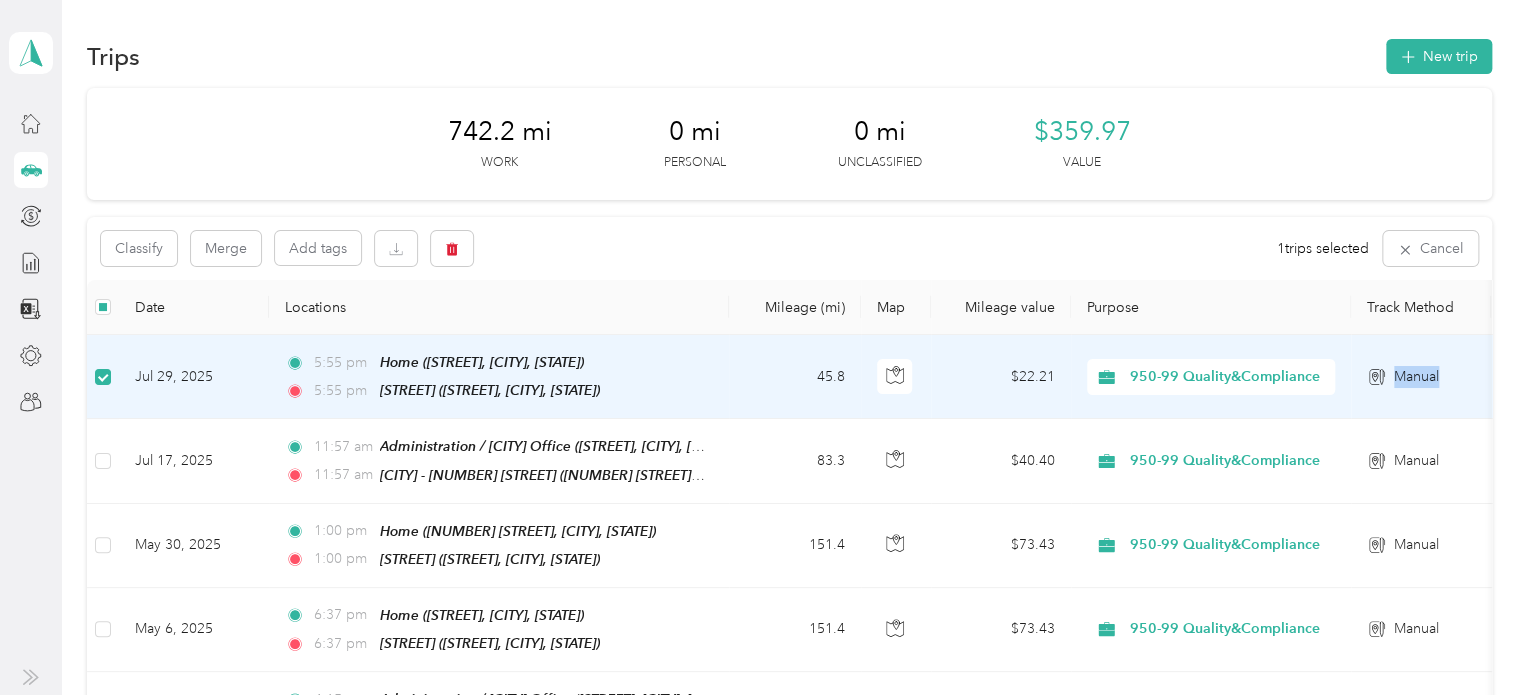 click on "Manual" at bounding box center (1416, 377) 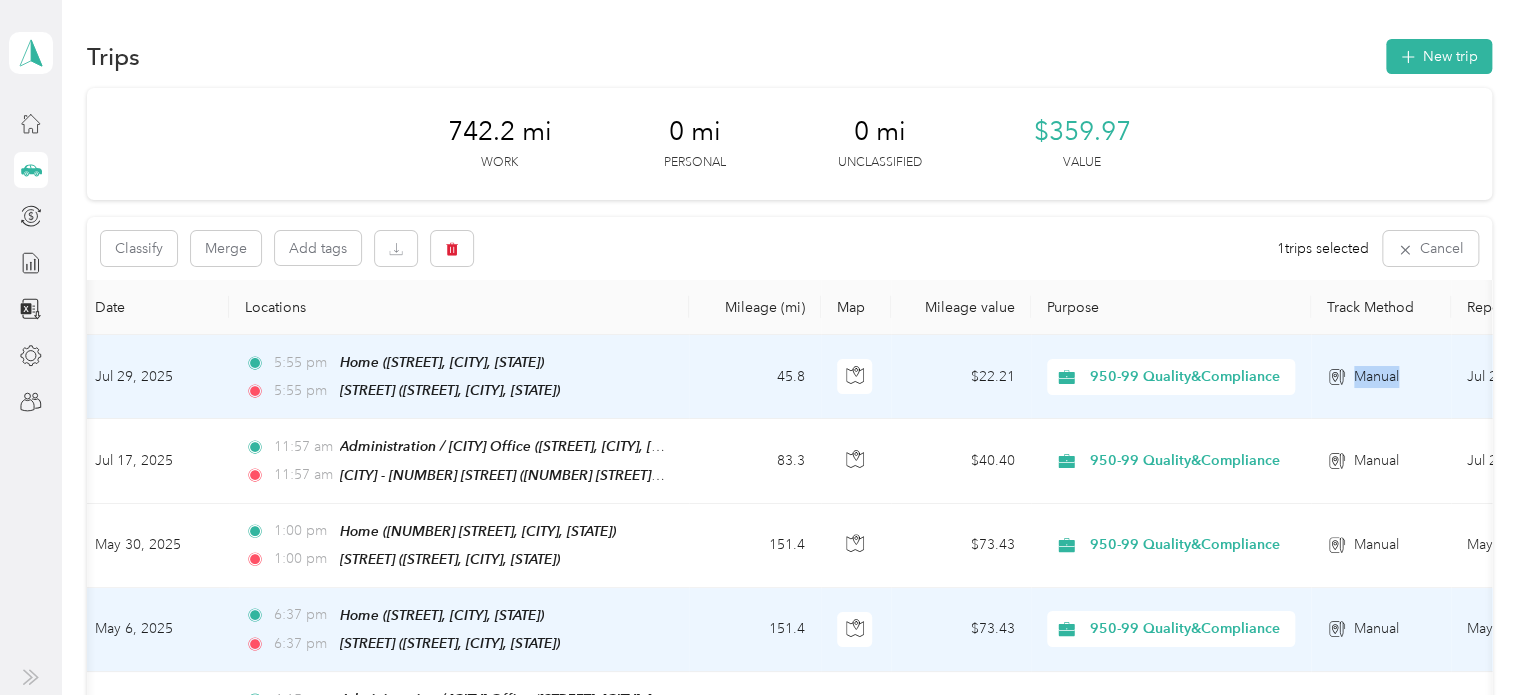 scroll, scrollTop: 0, scrollLeft: 0, axis: both 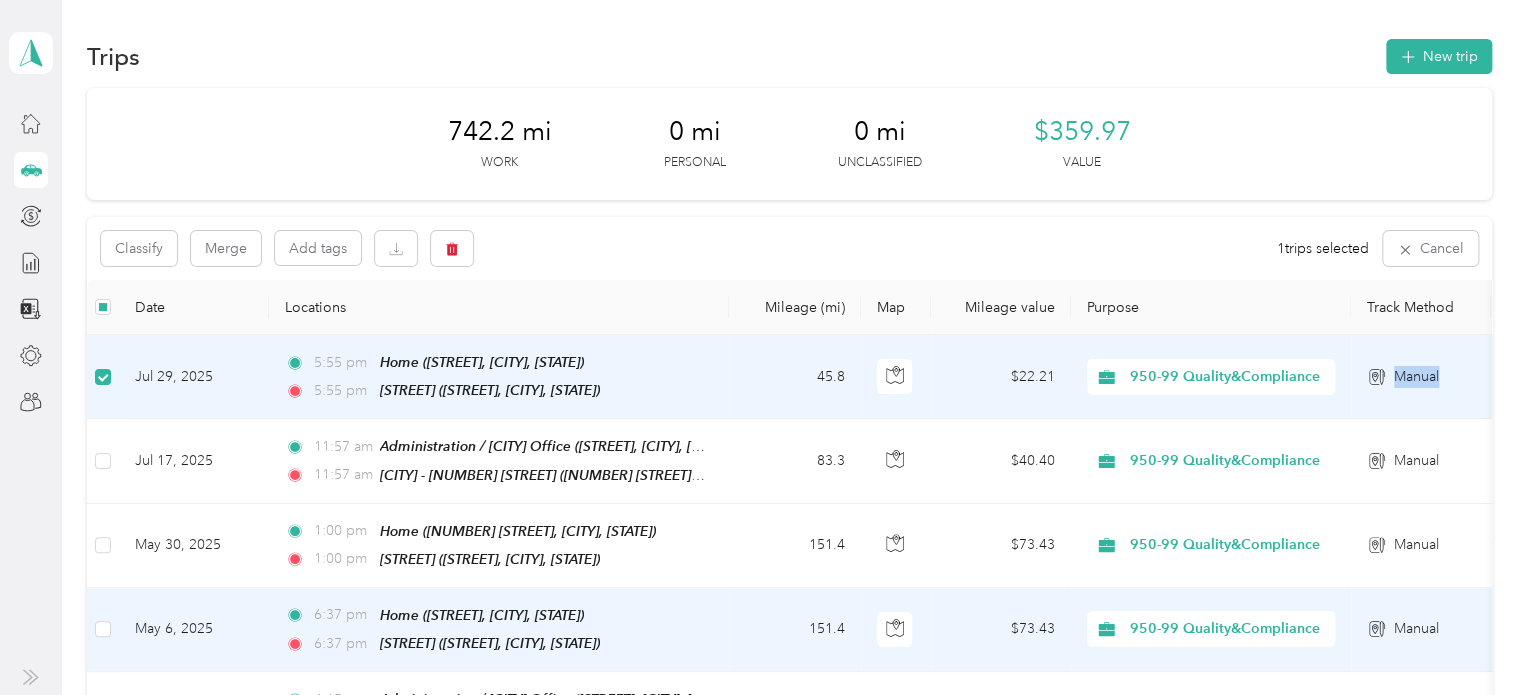 click on "Purpose" at bounding box center (1211, 307) 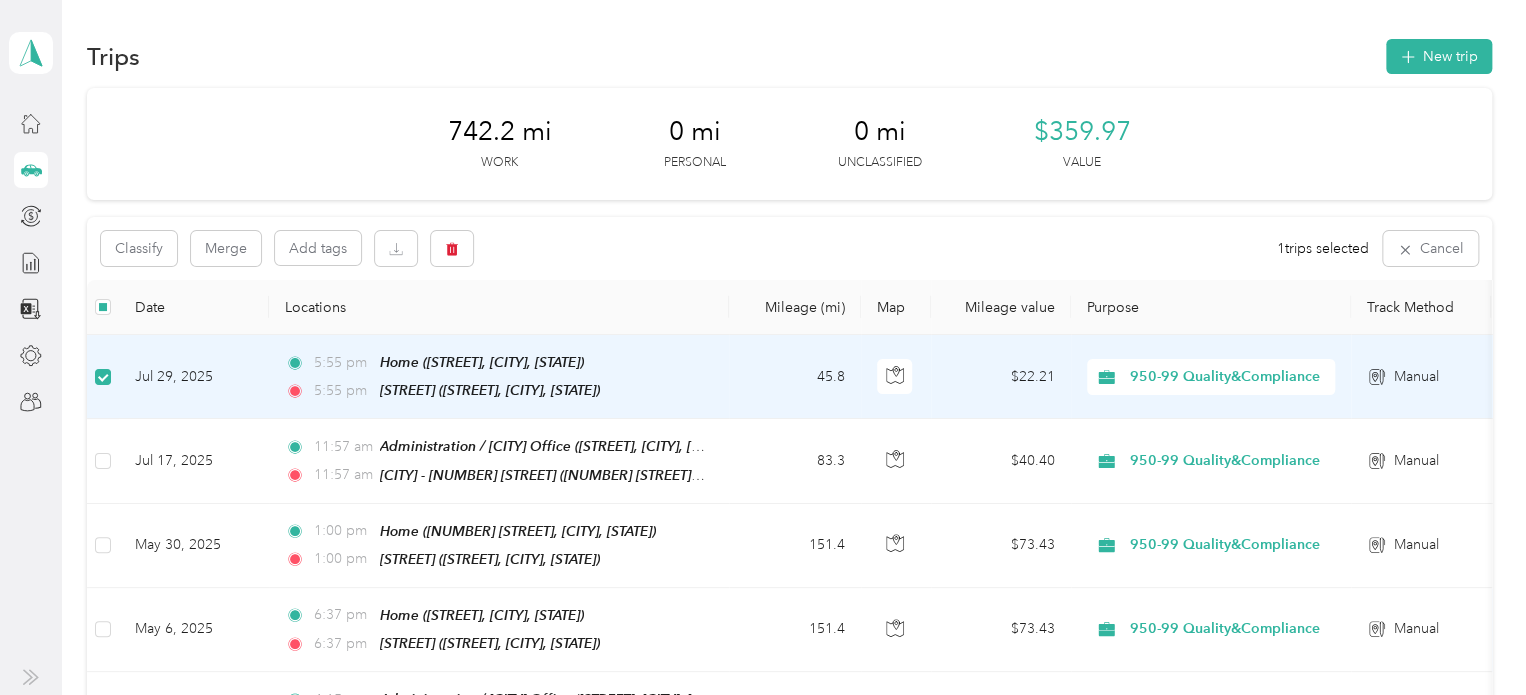 click on "Purpose" at bounding box center (1211, 307) 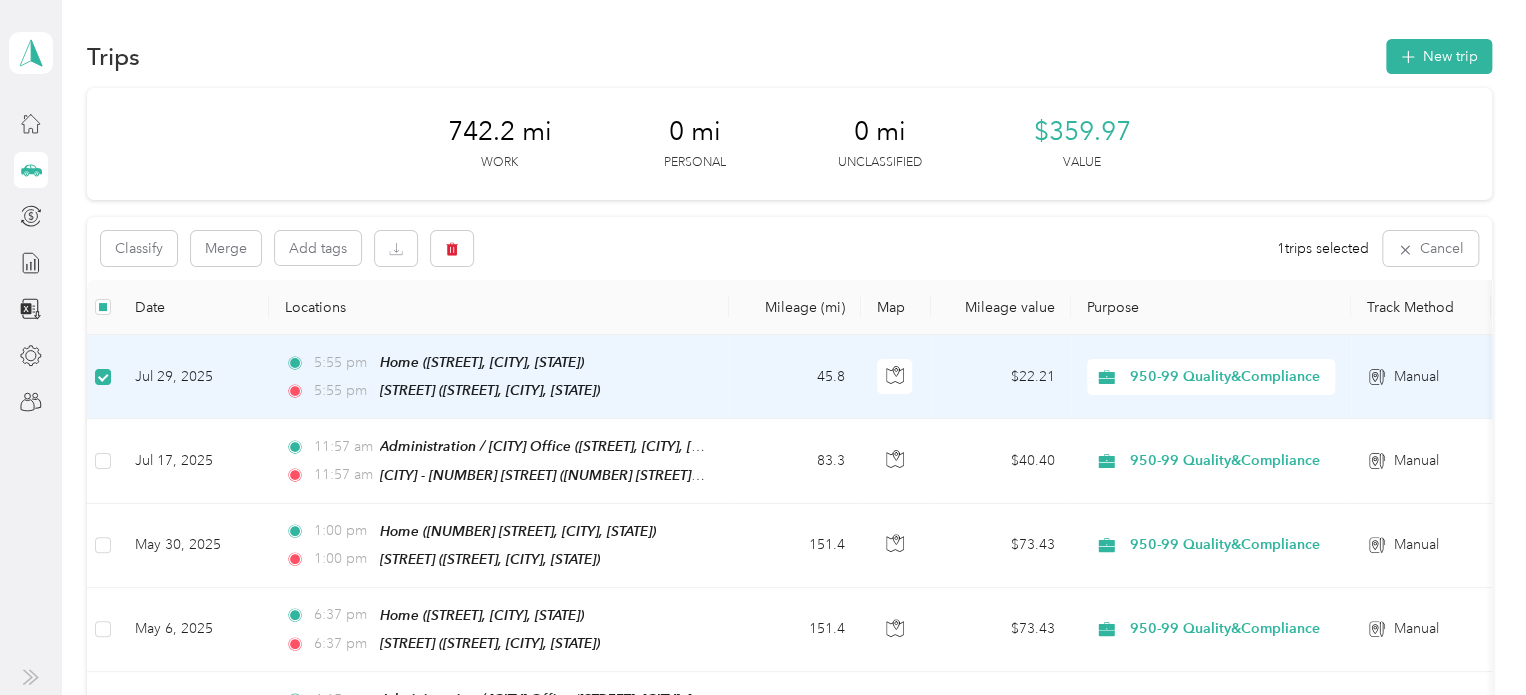 click on "Purpose" at bounding box center (1211, 307) 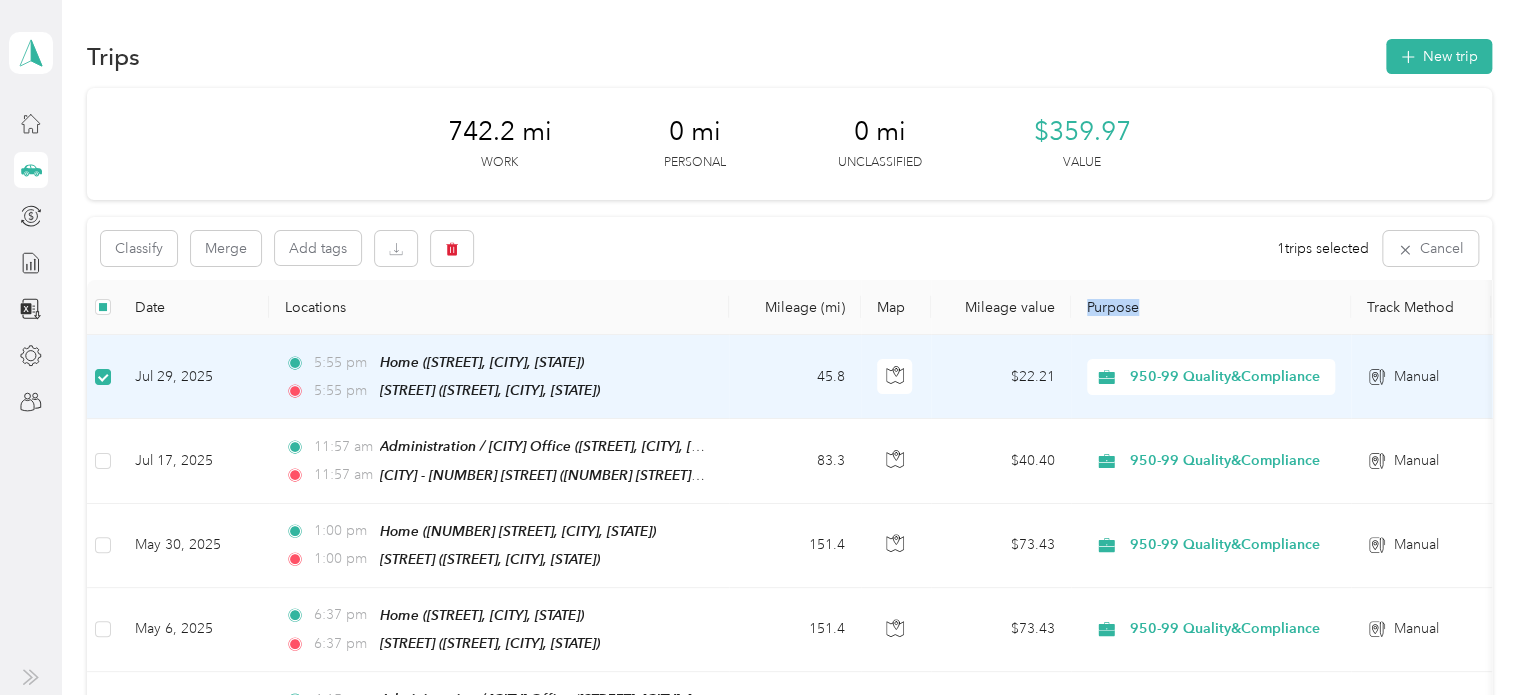click on "Purpose" at bounding box center [1211, 307] 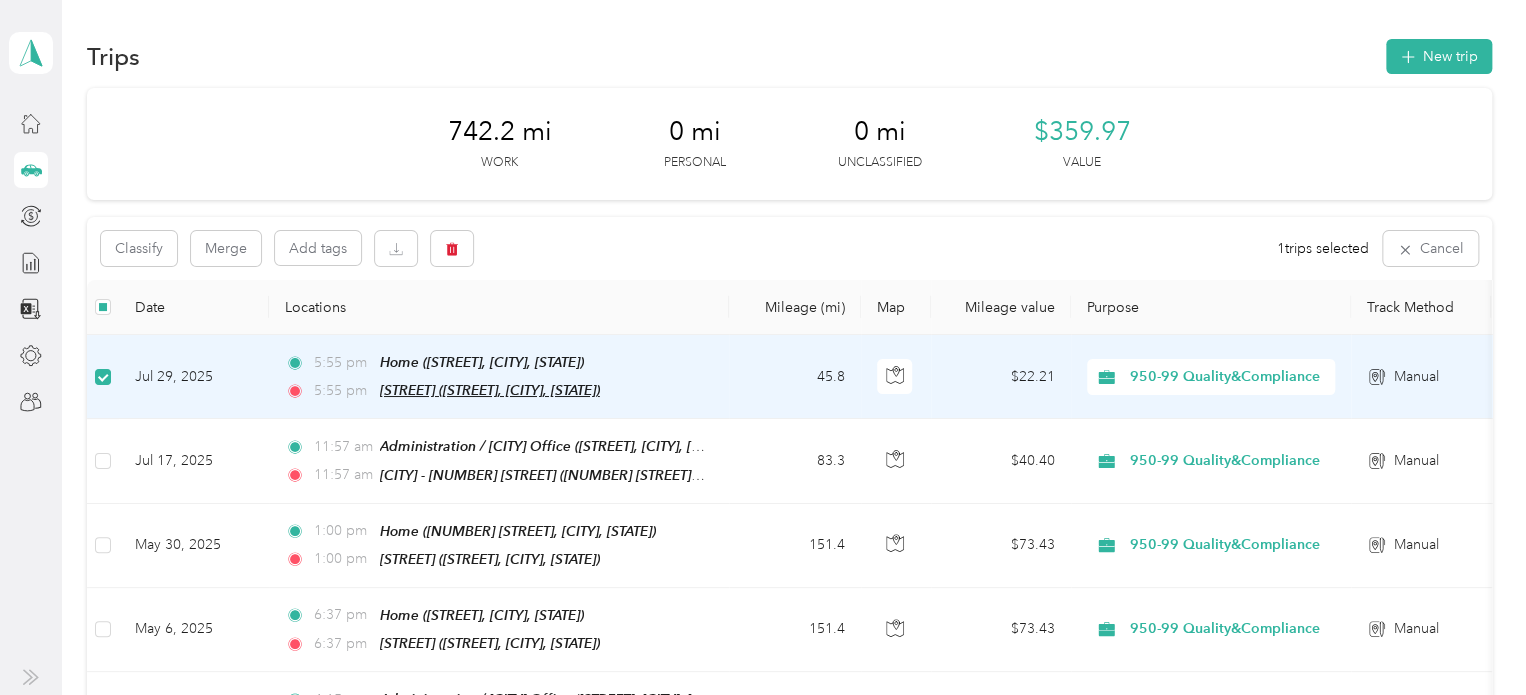 click on "[STREET] ([STREET], [CITY], [STATE])" at bounding box center [490, 390] 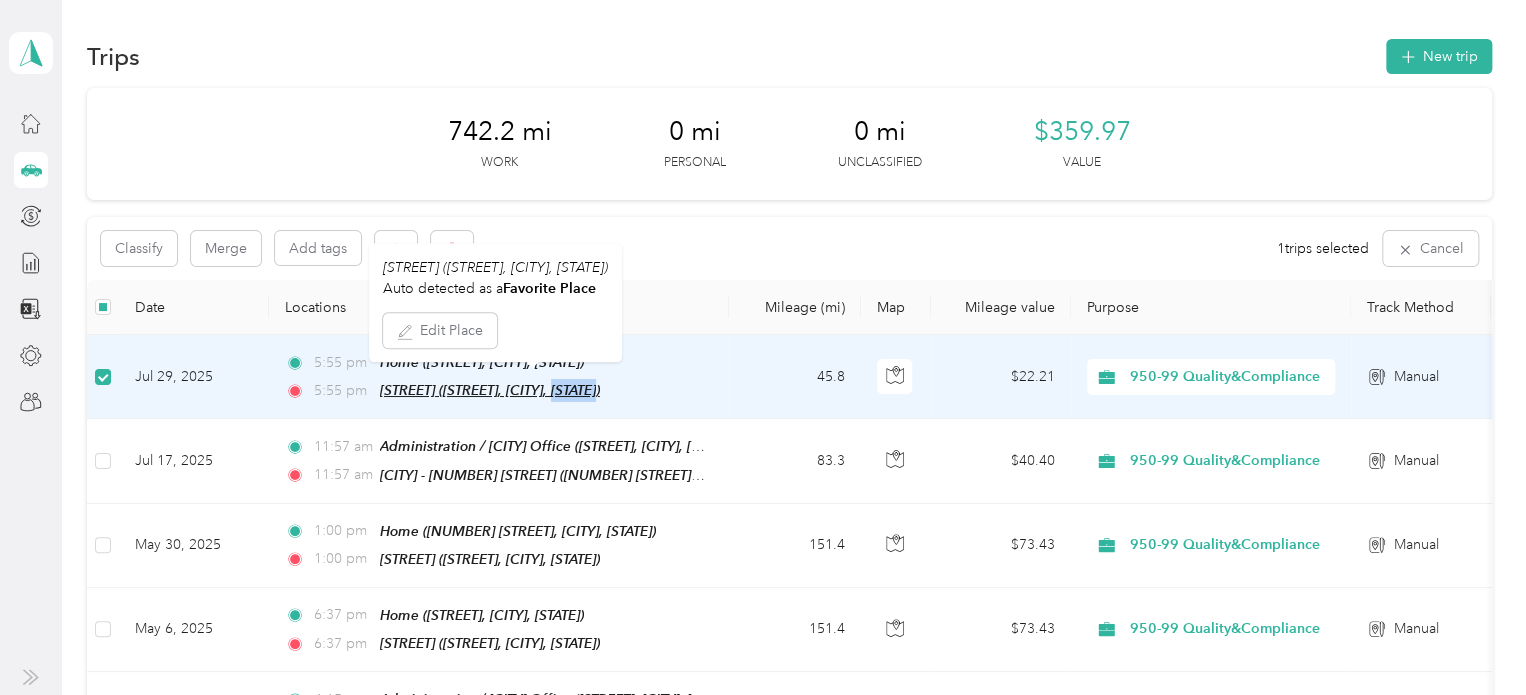click on "[STREET] ([STREET], [CITY], [STATE])" at bounding box center (490, 390) 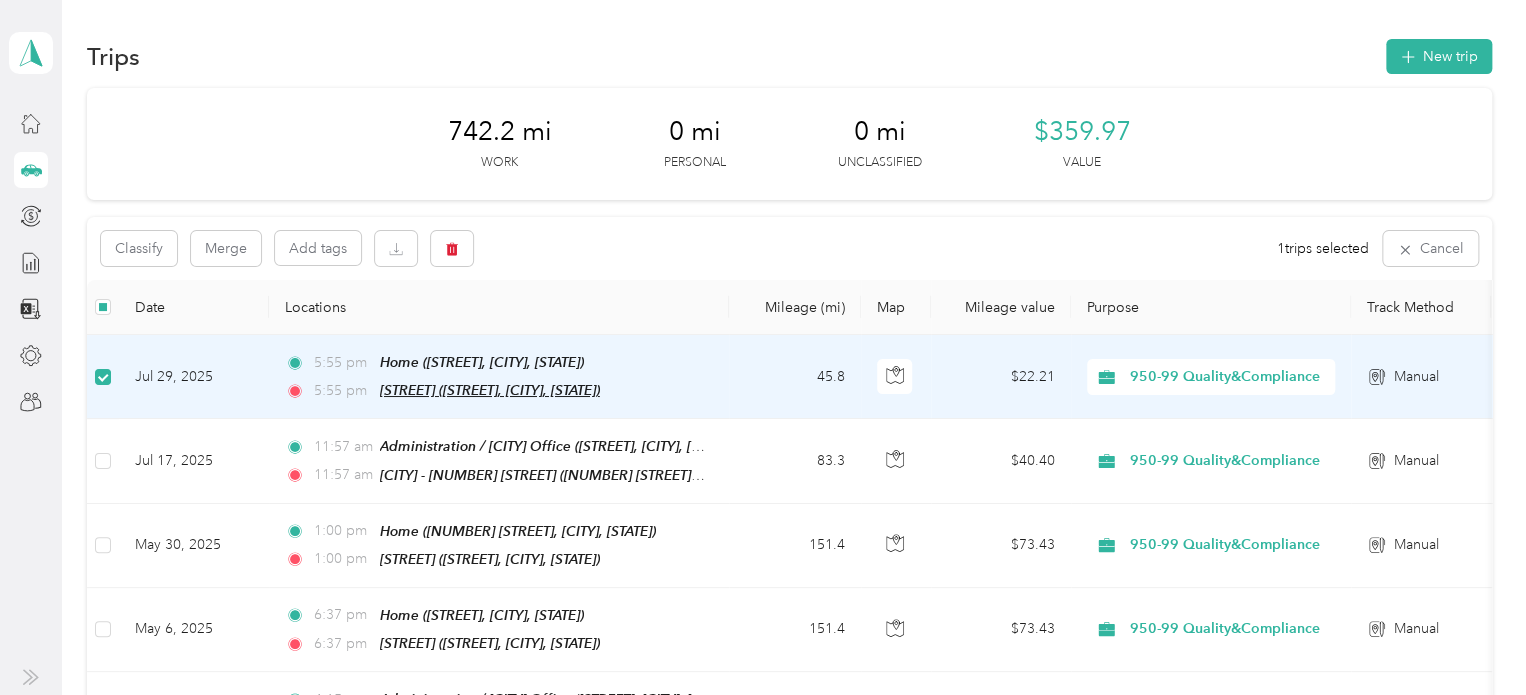 click on "[STREET] ([STREET], [CITY], [STATE])" at bounding box center [490, 390] 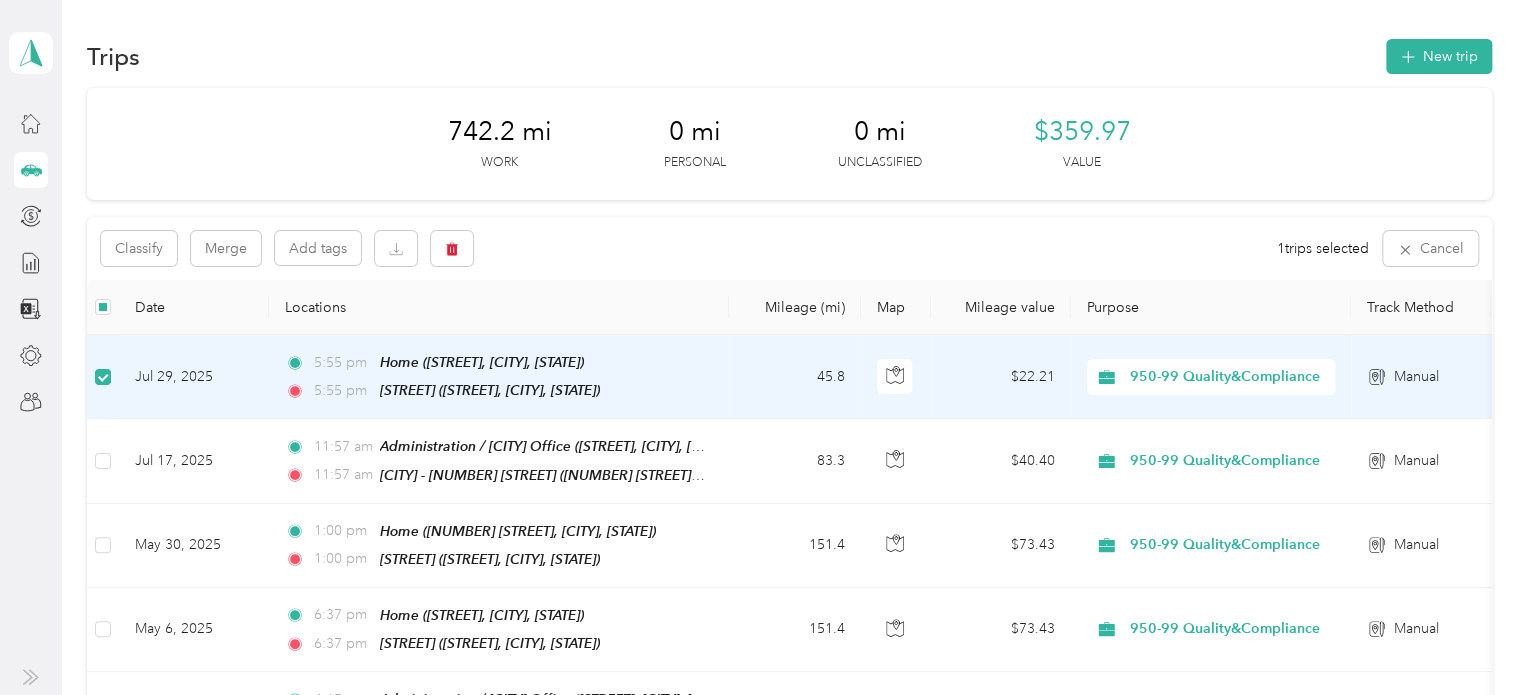 click on "Edit Place" at bounding box center (440, 340) 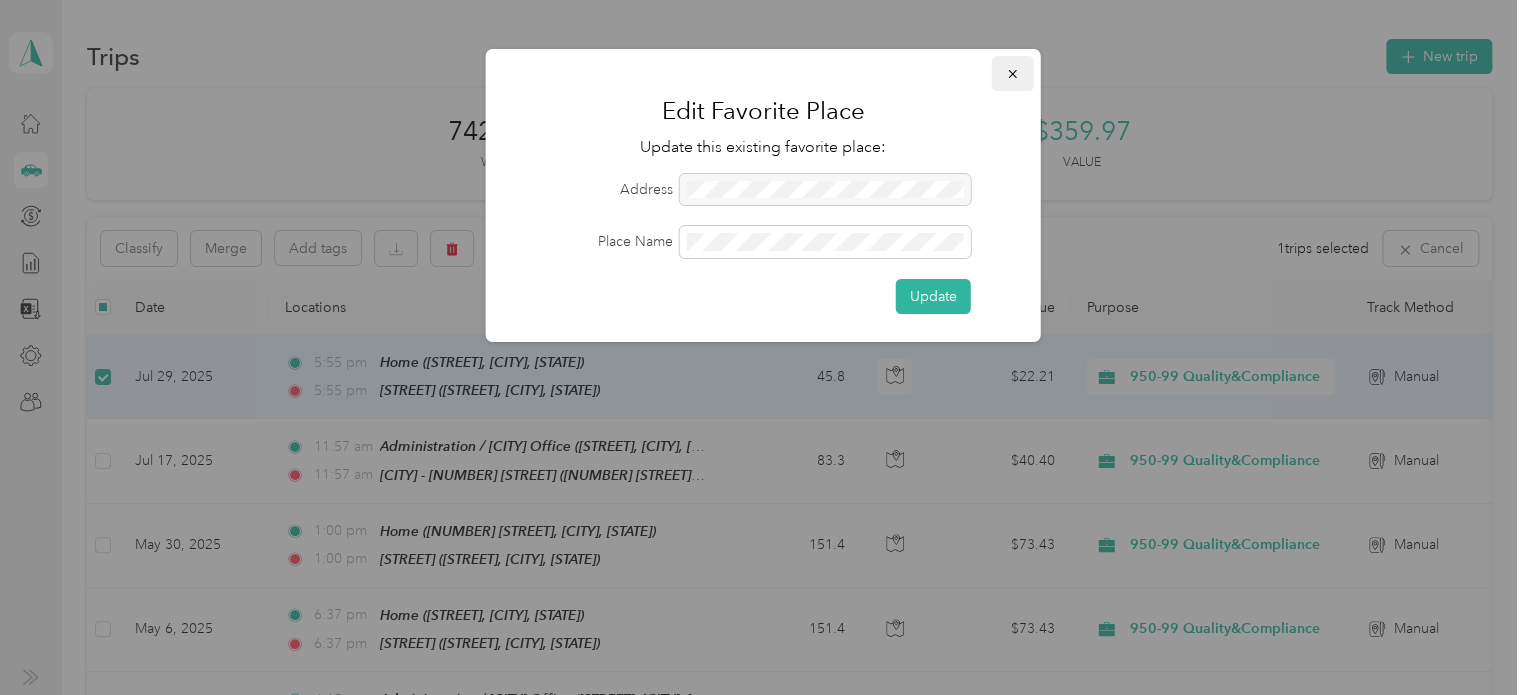 click at bounding box center [1013, 73] 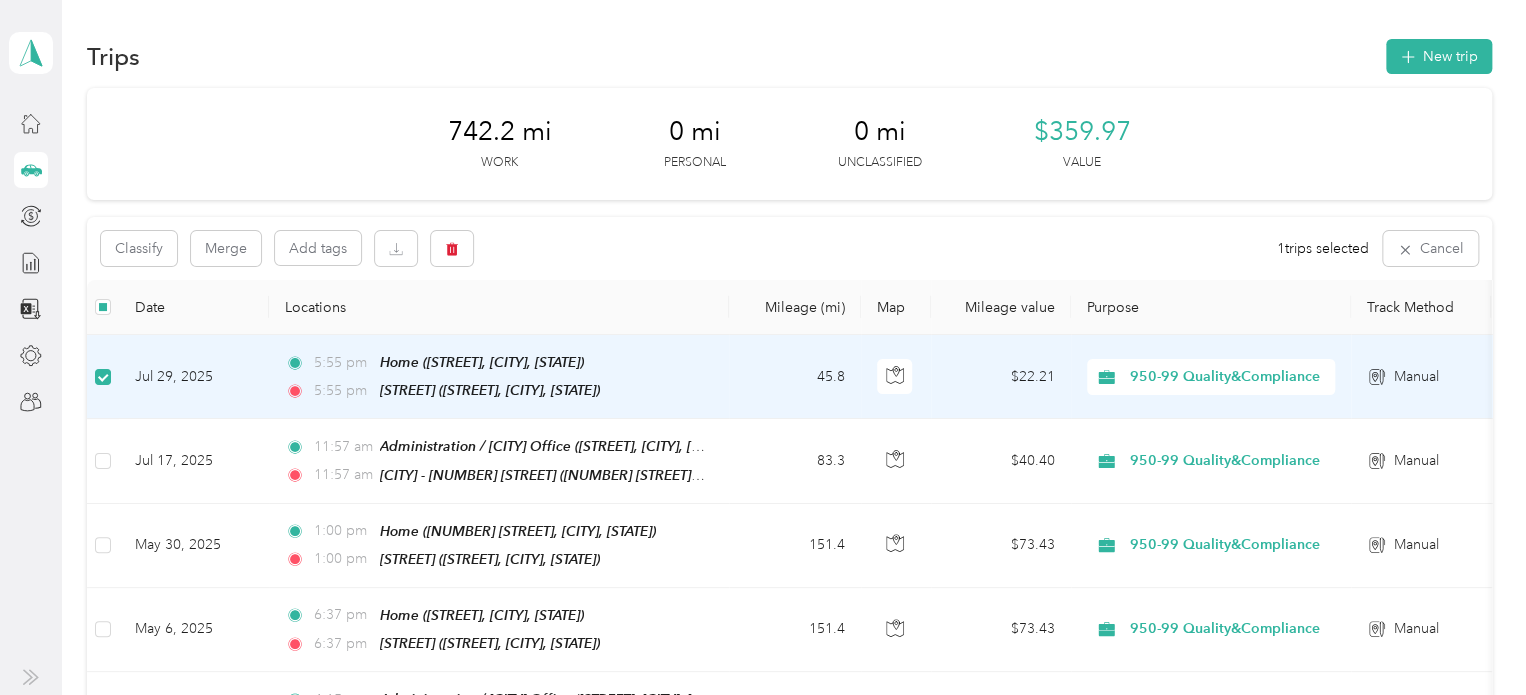 click on "Purpose" at bounding box center (1211, 307) 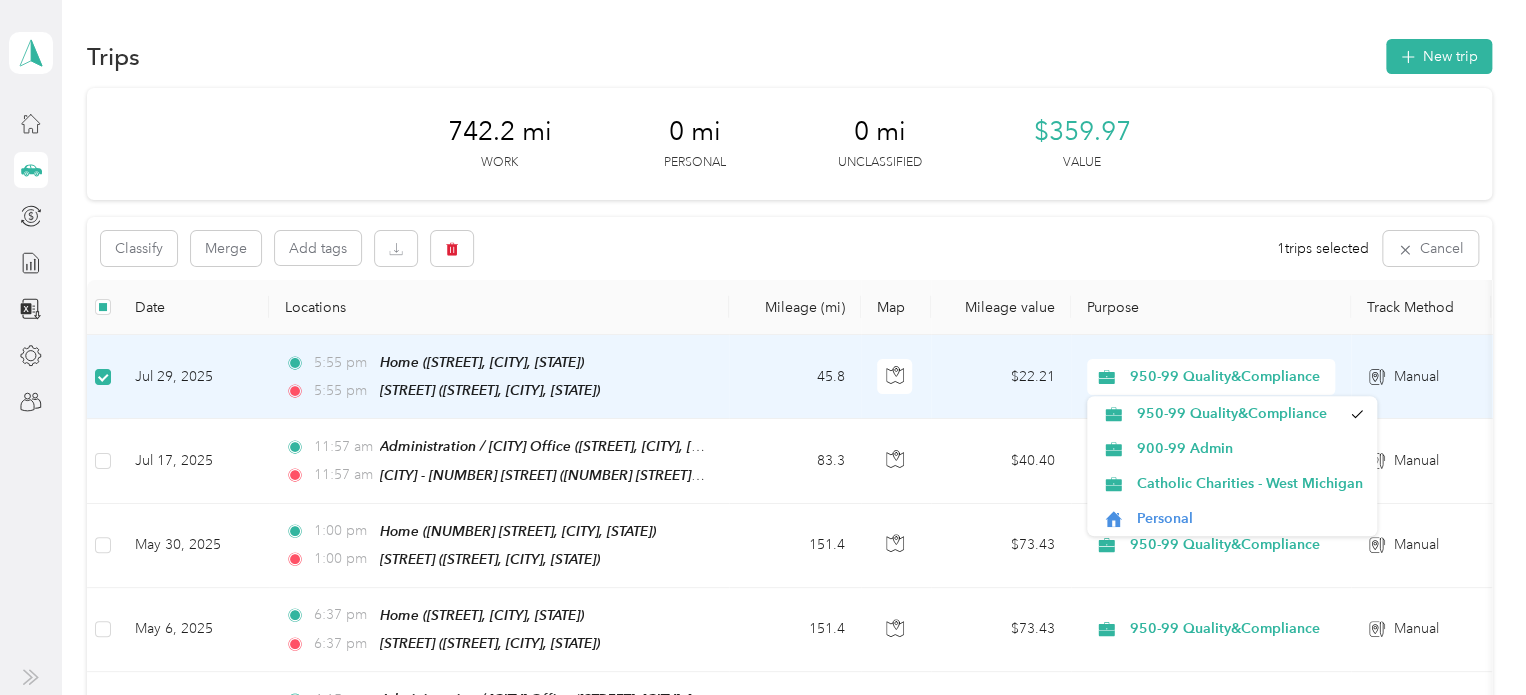 click on "950-99 Quality&Compliance" at bounding box center [1224, 377] 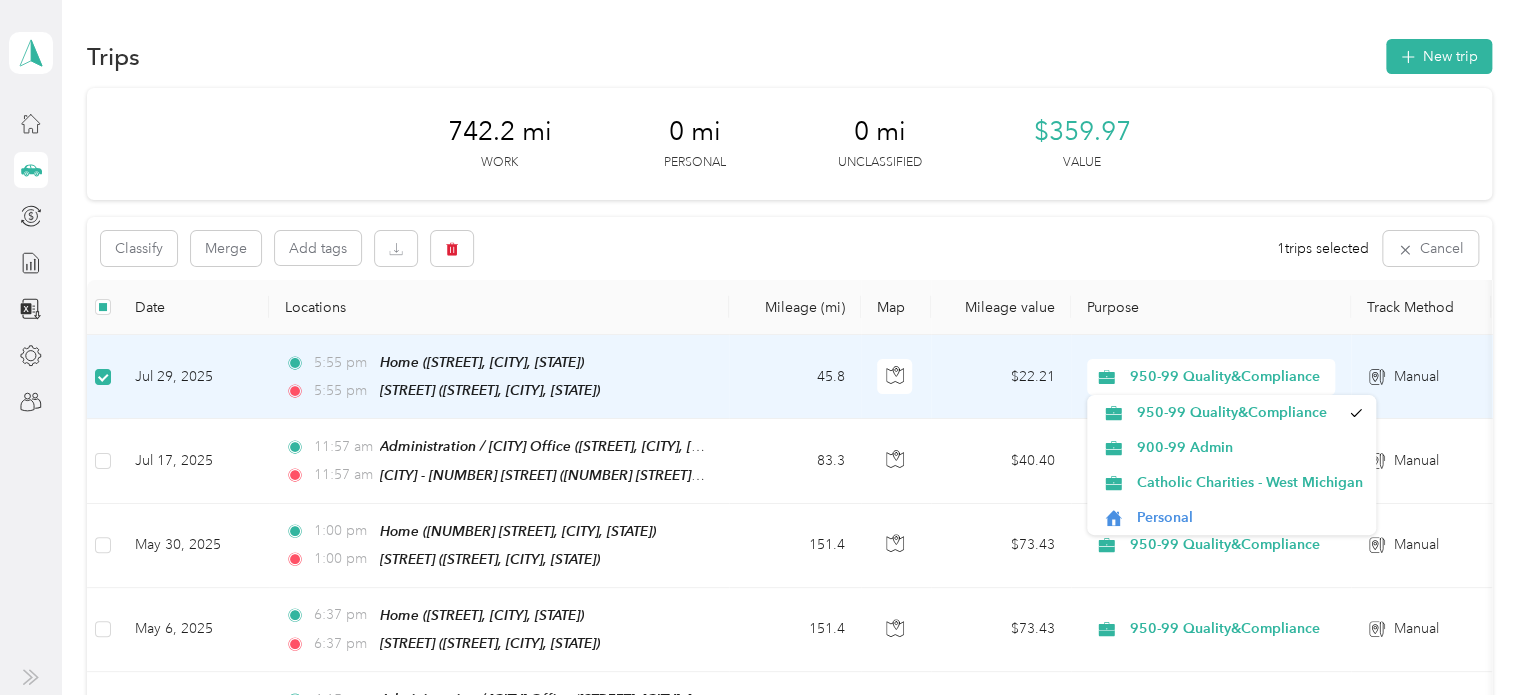 click on "950-99 Quality&Compliance" at bounding box center [1224, 377] 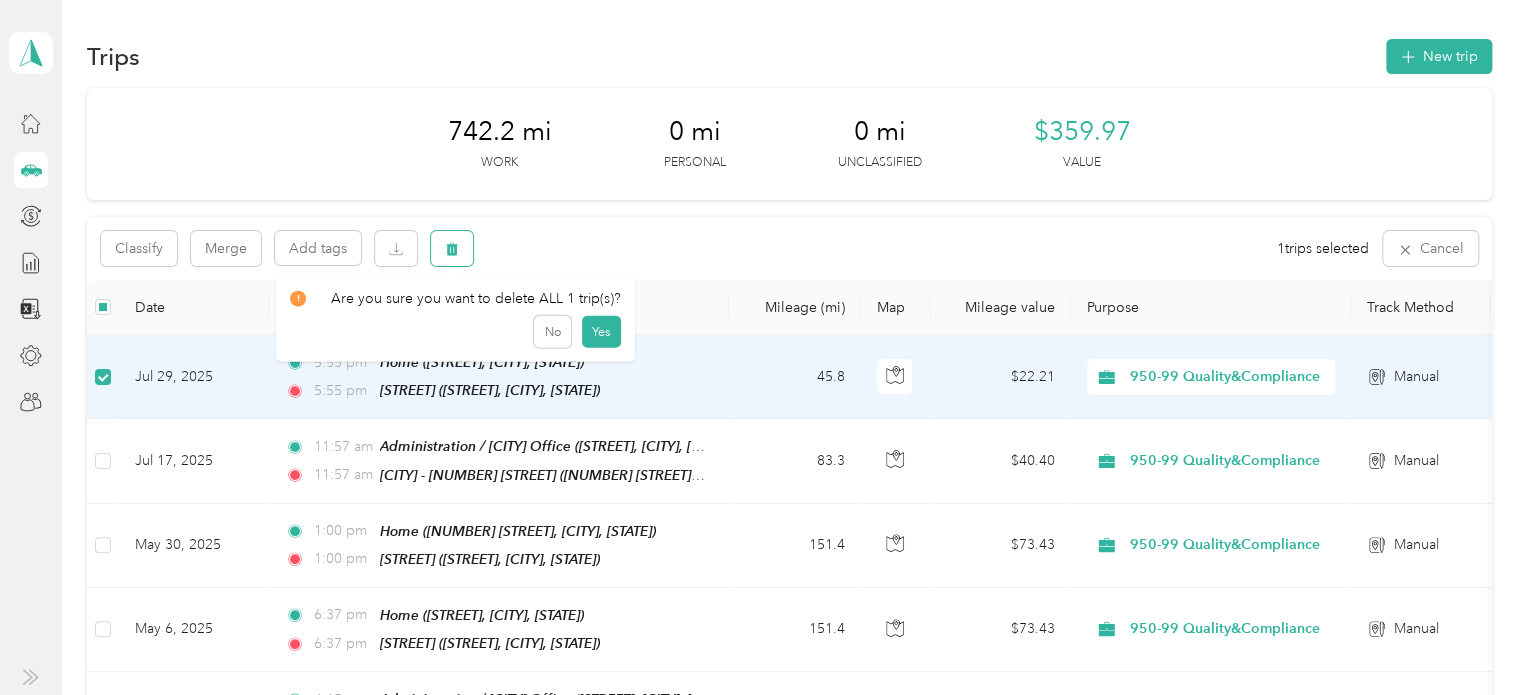 click 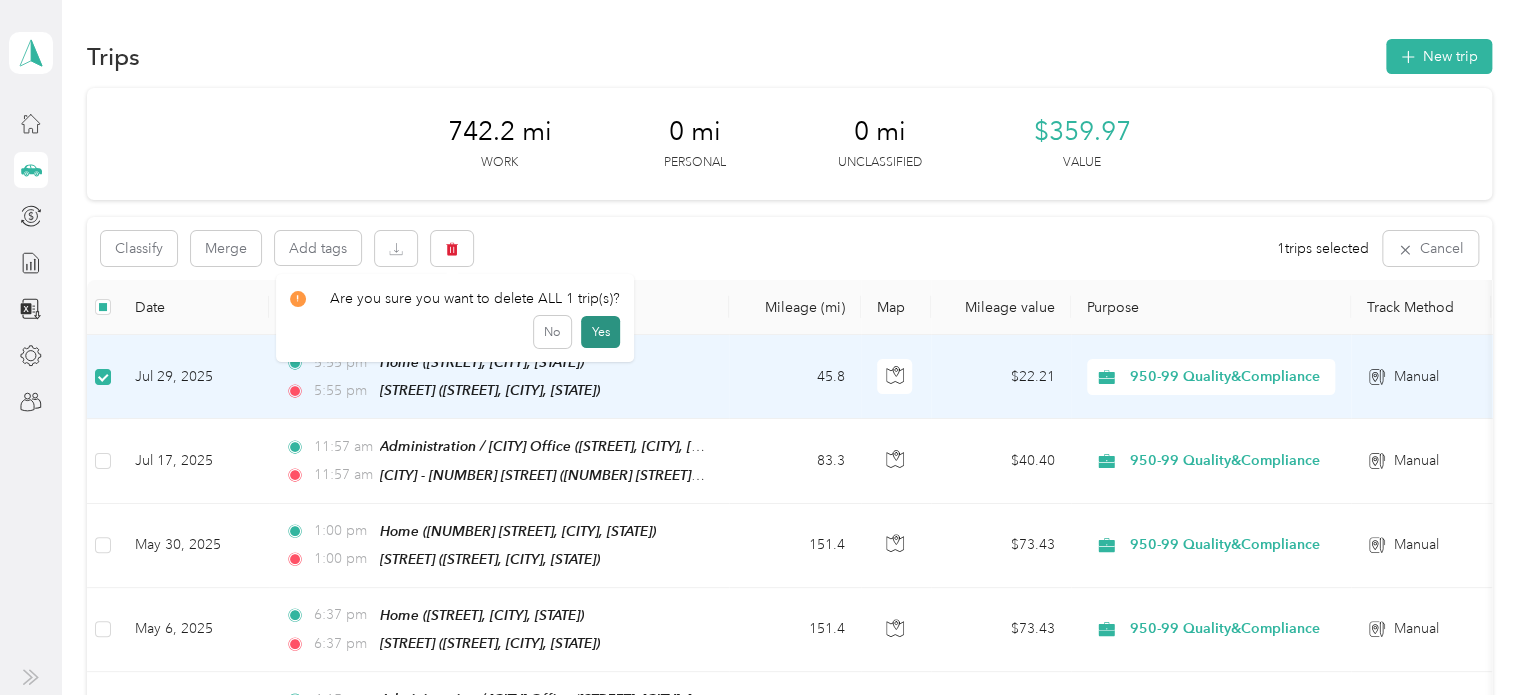 click on "Yes" at bounding box center (600, 332) 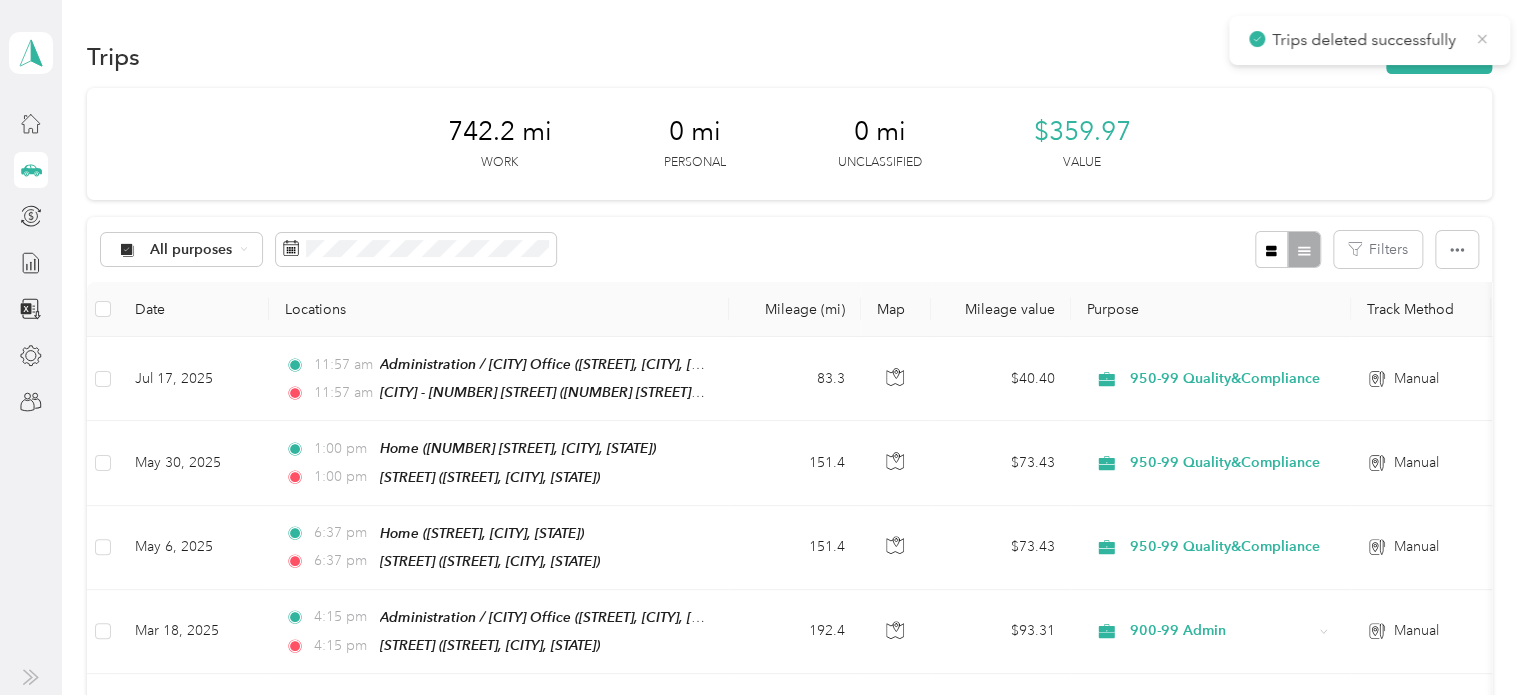 click 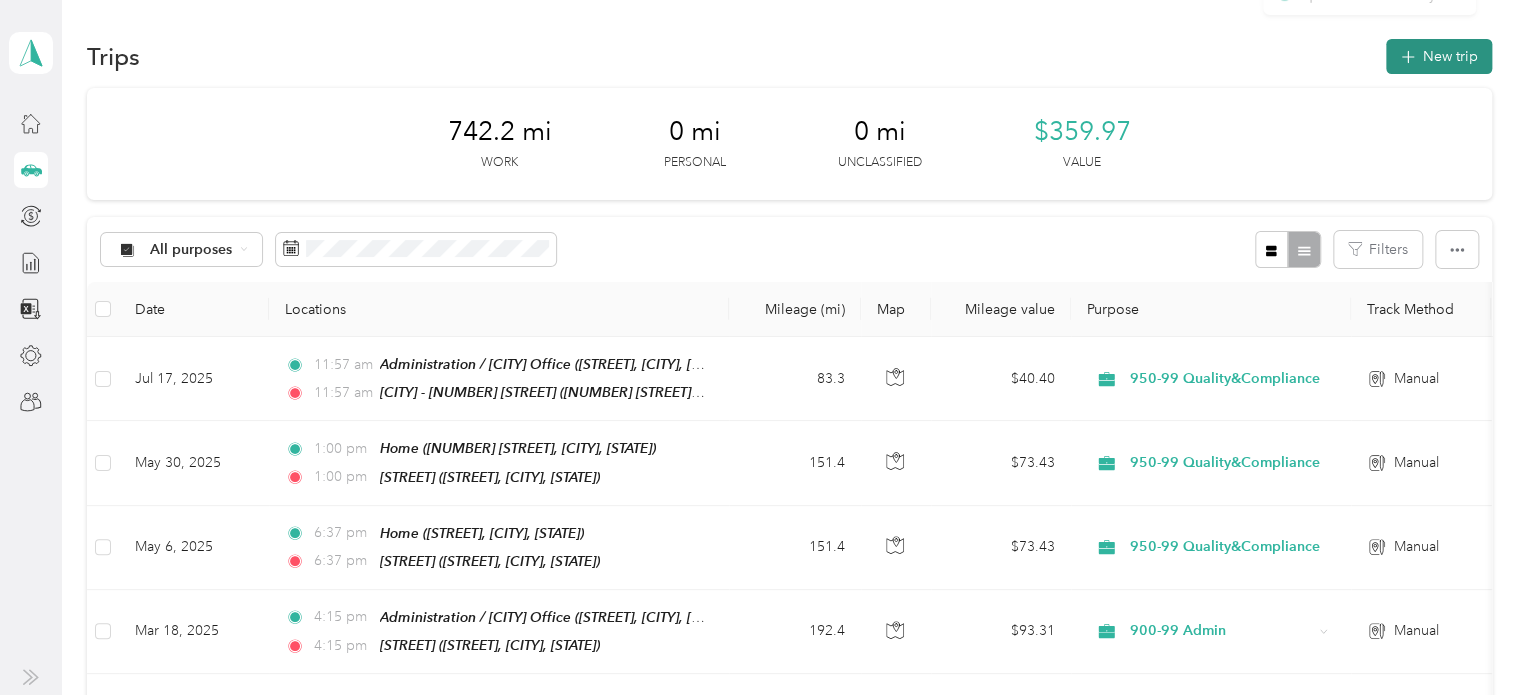 click on "New trip" at bounding box center (1439, 56) 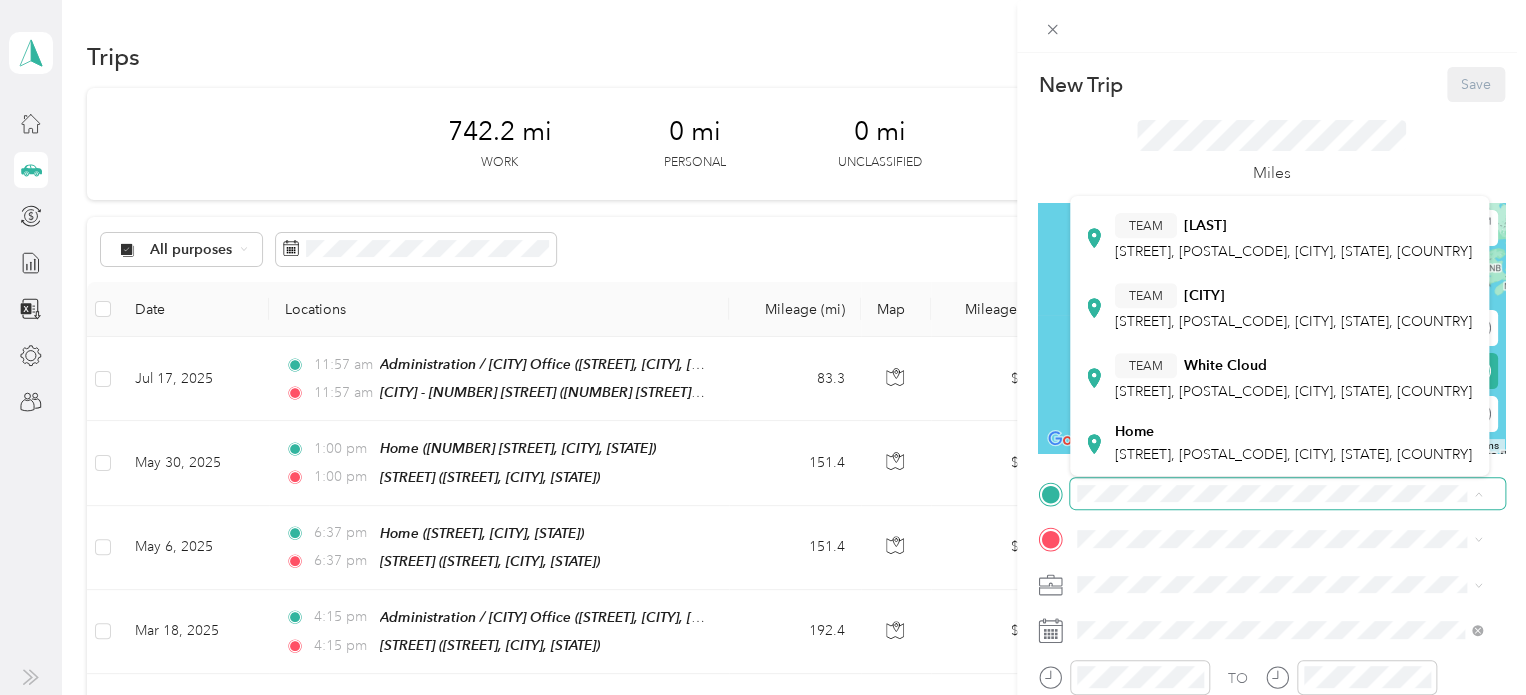 scroll, scrollTop: 644, scrollLeft: 0, axis: vertical 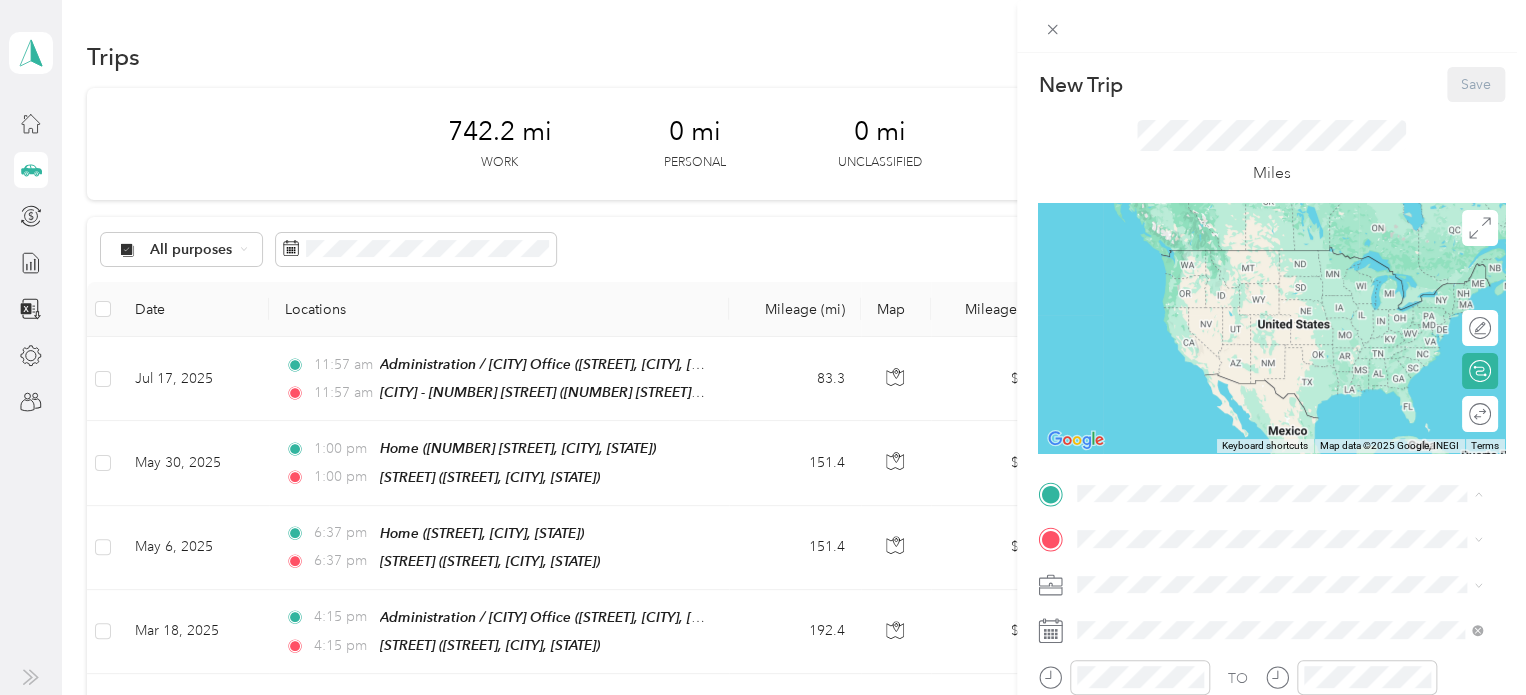 click on "[STREET], [POSTAL_CODE], [CITY], [STATE], [COUNTRY]" at bounding box center [1293, 454] 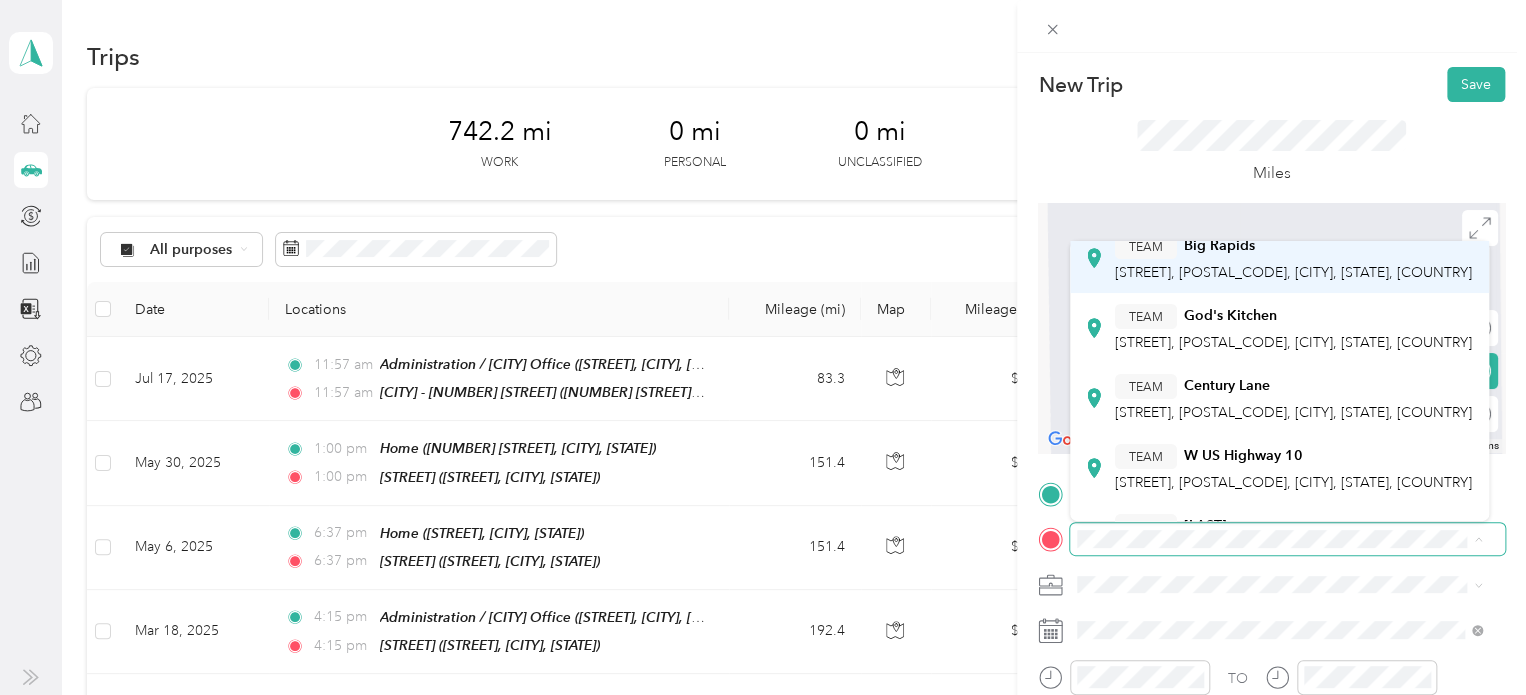 scroll, scrollTop: 300, scrollLeft: 0, axis: vertical 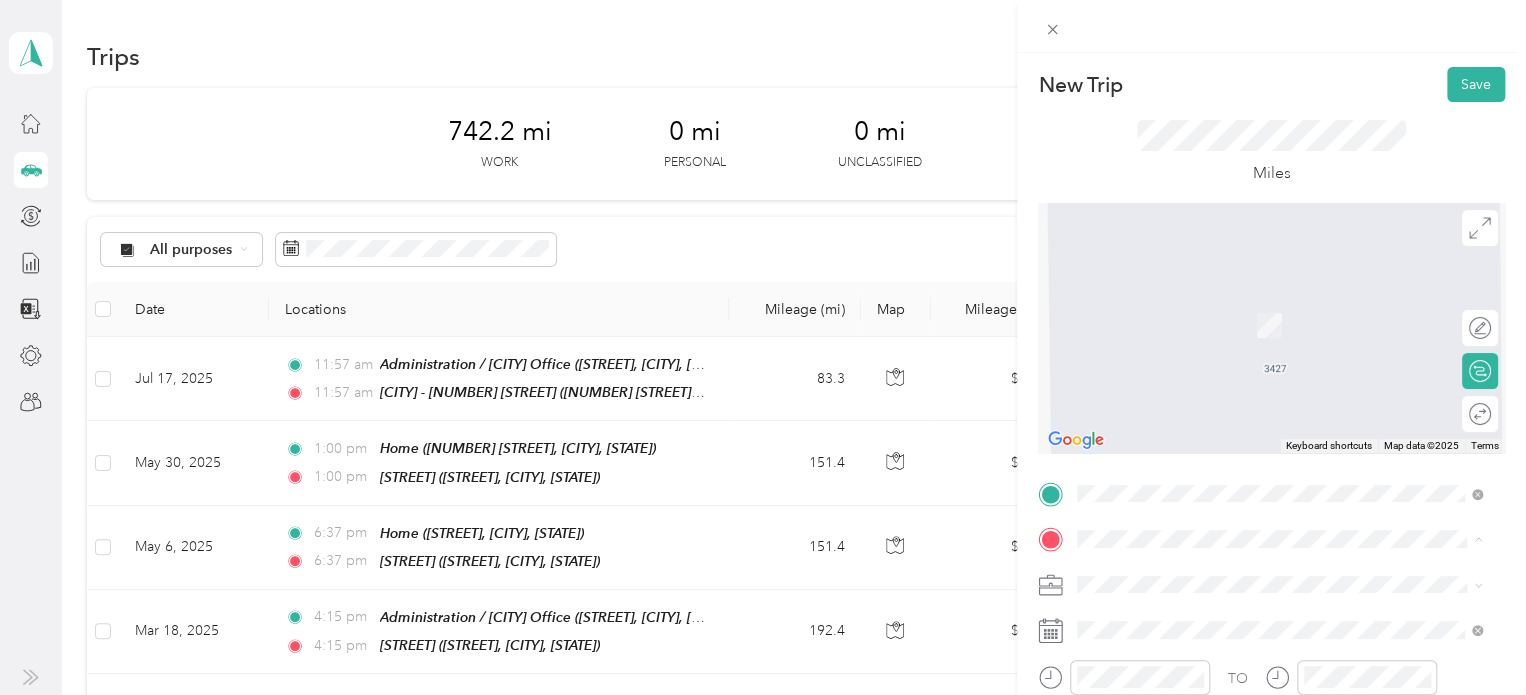 click on "TEAM [LAST]" at bounding box center [1293, 286] 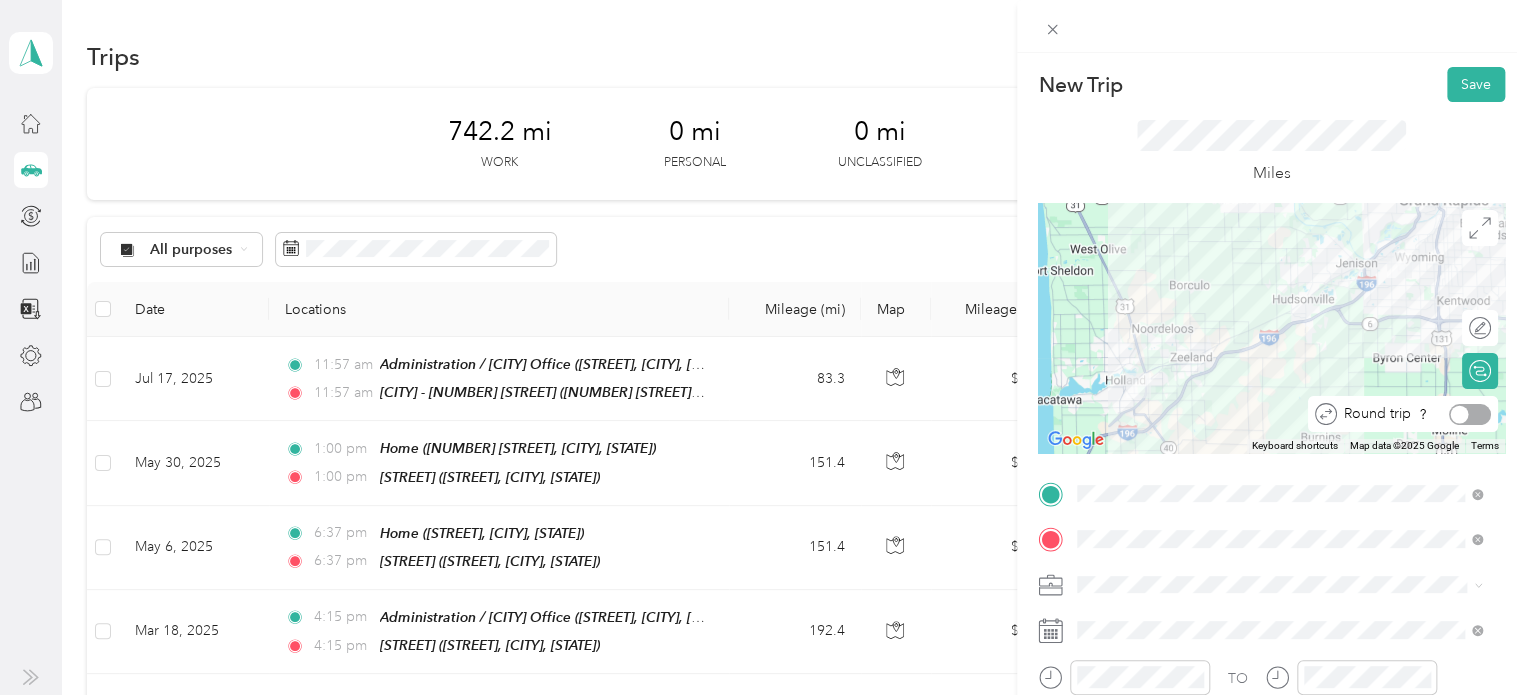click at bounding box center (1470, 414) 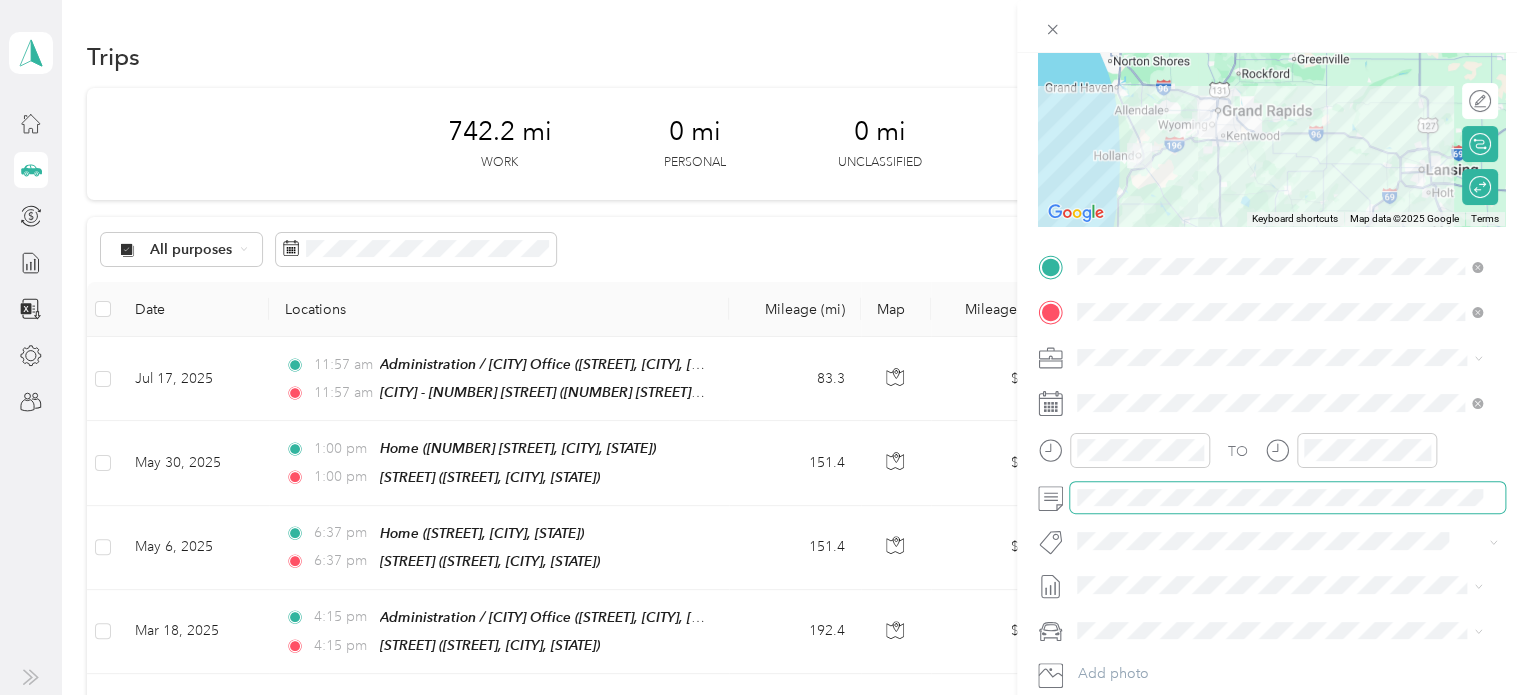 scroll, scrollTop: 228, scrollLeft: 0, axis: vertical 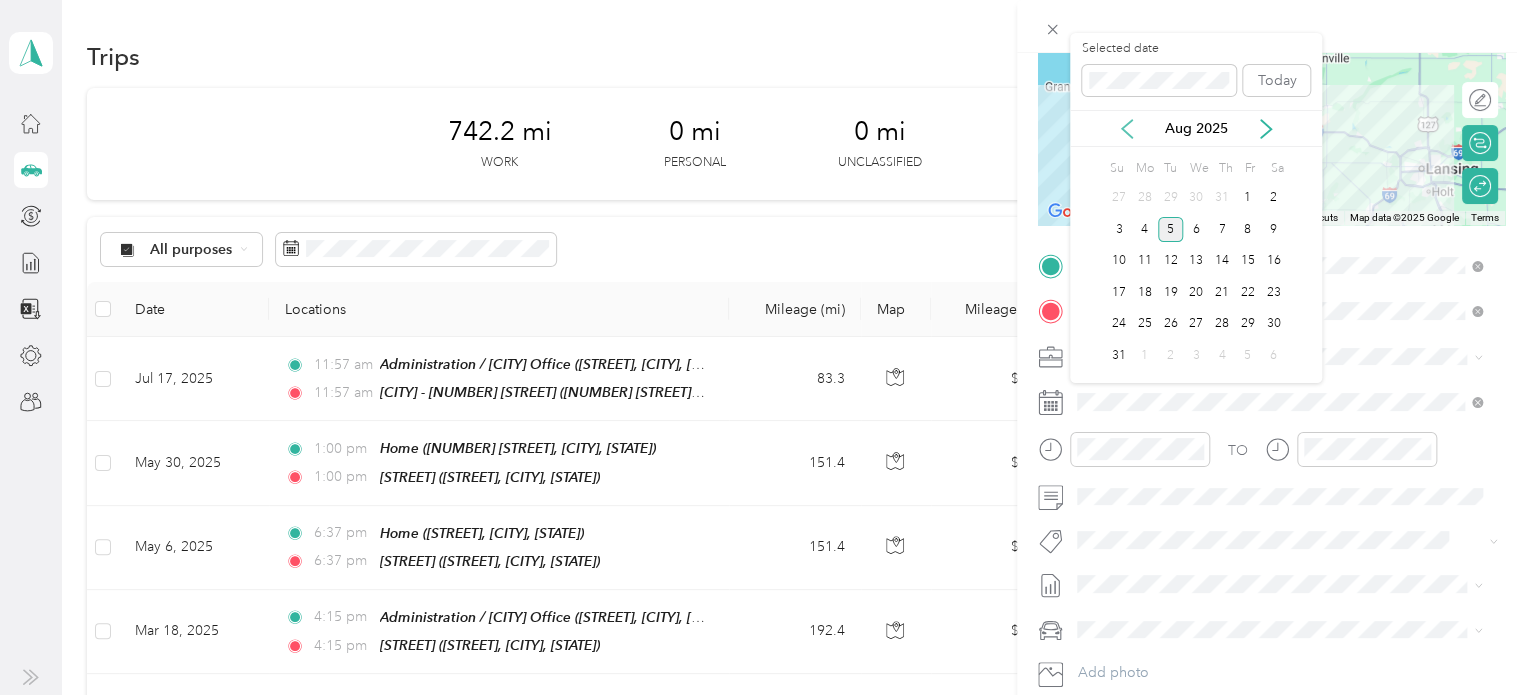 click 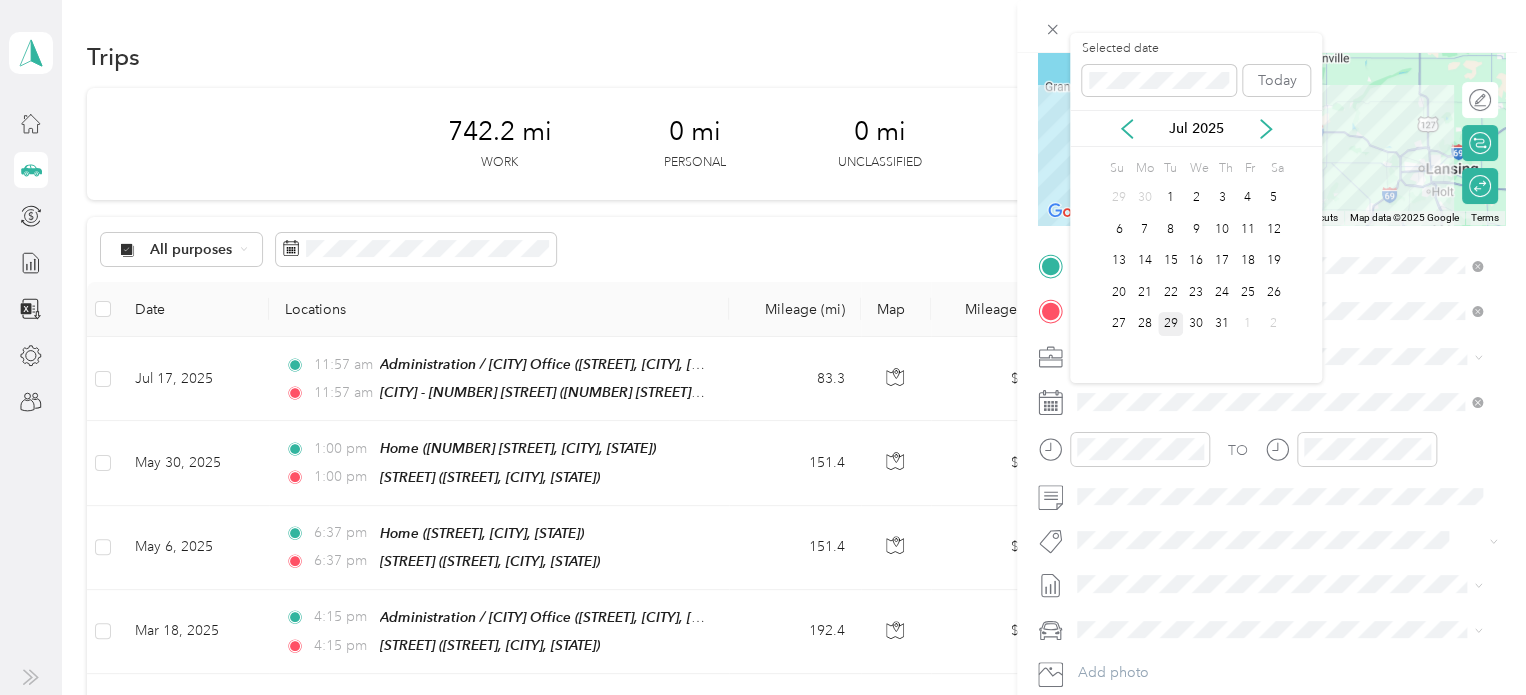 click on "29" at bounding box center (1171, 324) 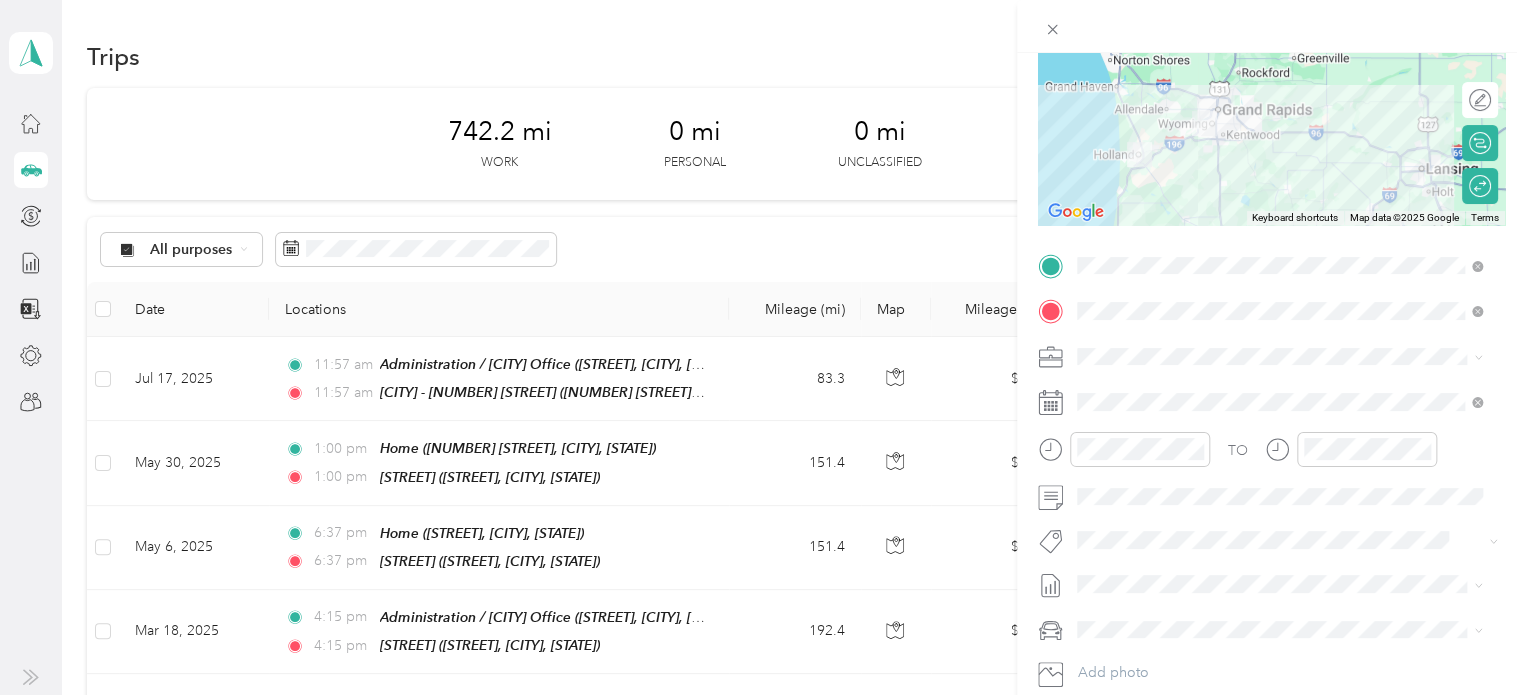 scroll, scrollTop: 353, scrollLeft: 0, axis: vertical 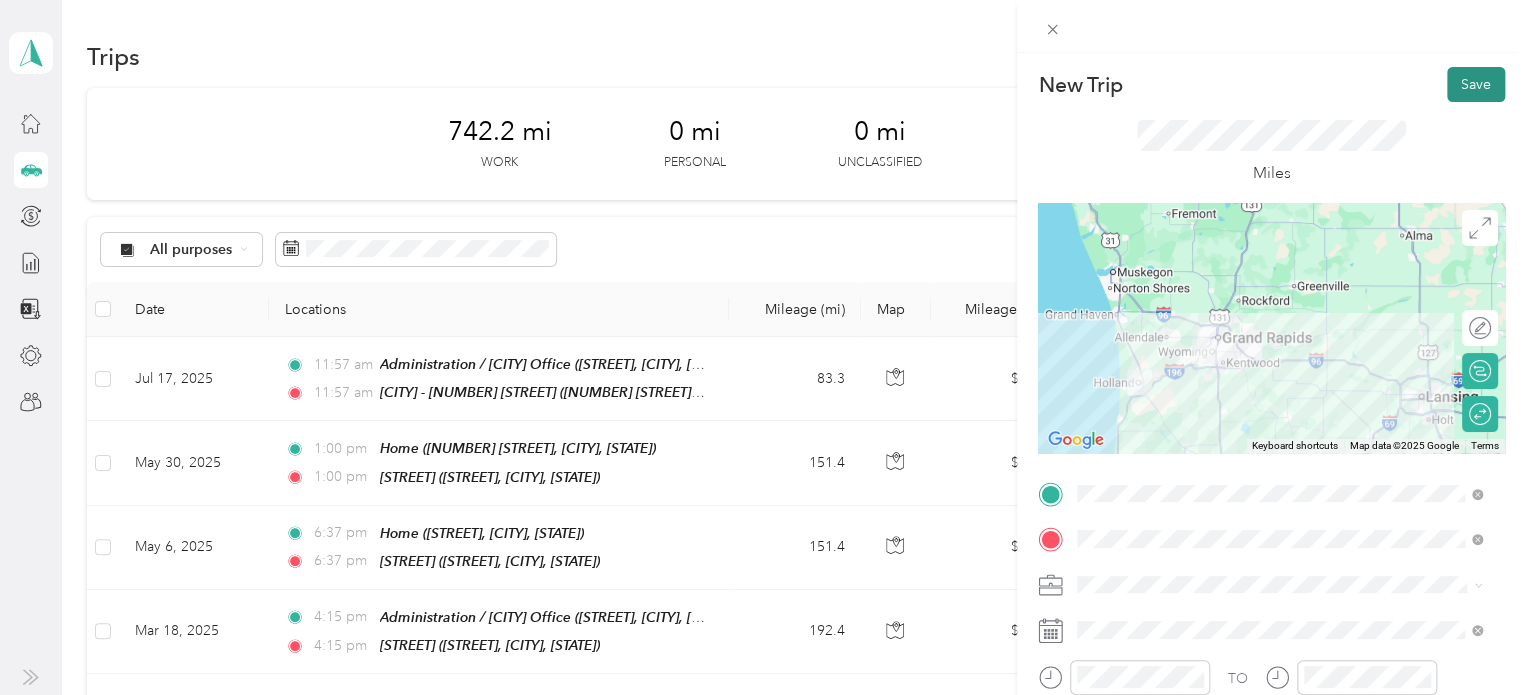 click on "Save" at bounding box center (1476, 84) 